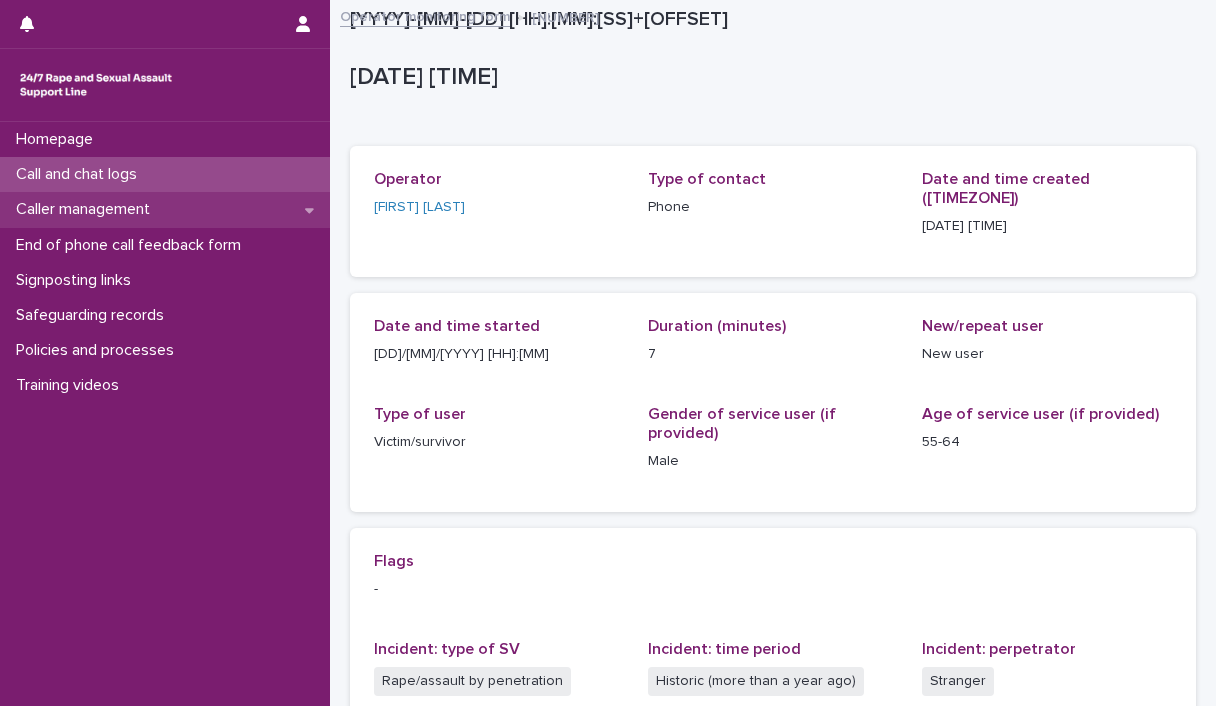 scroll, scrollTop: 0, scrollLeft: 0, axis: both 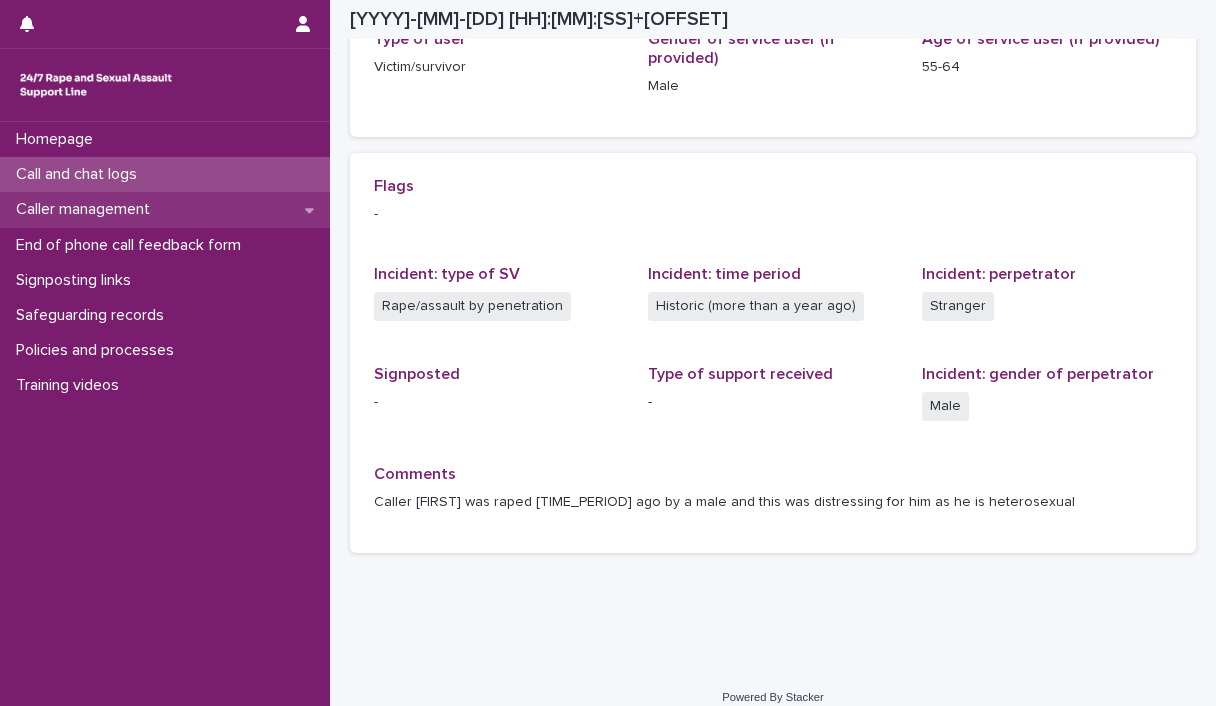 click on "Caller management" at bounding box center (87, 209) 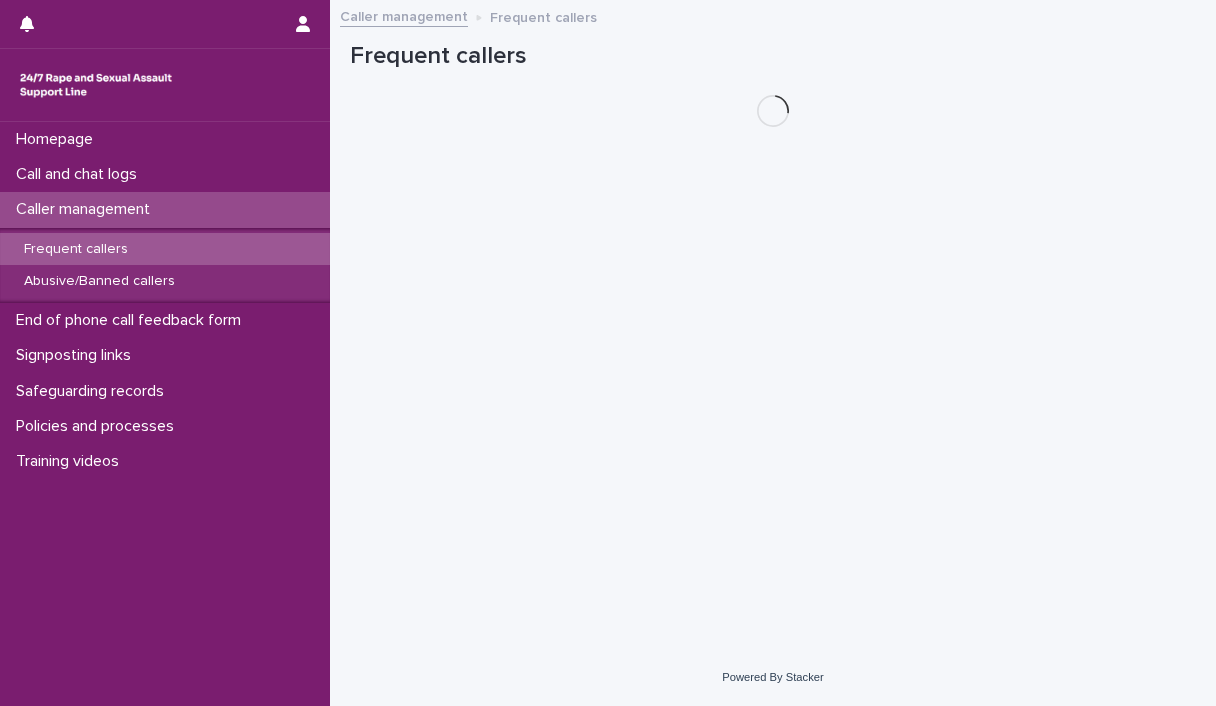 scroll, scrollTop: 0, scrollLeft: 0, axis: both 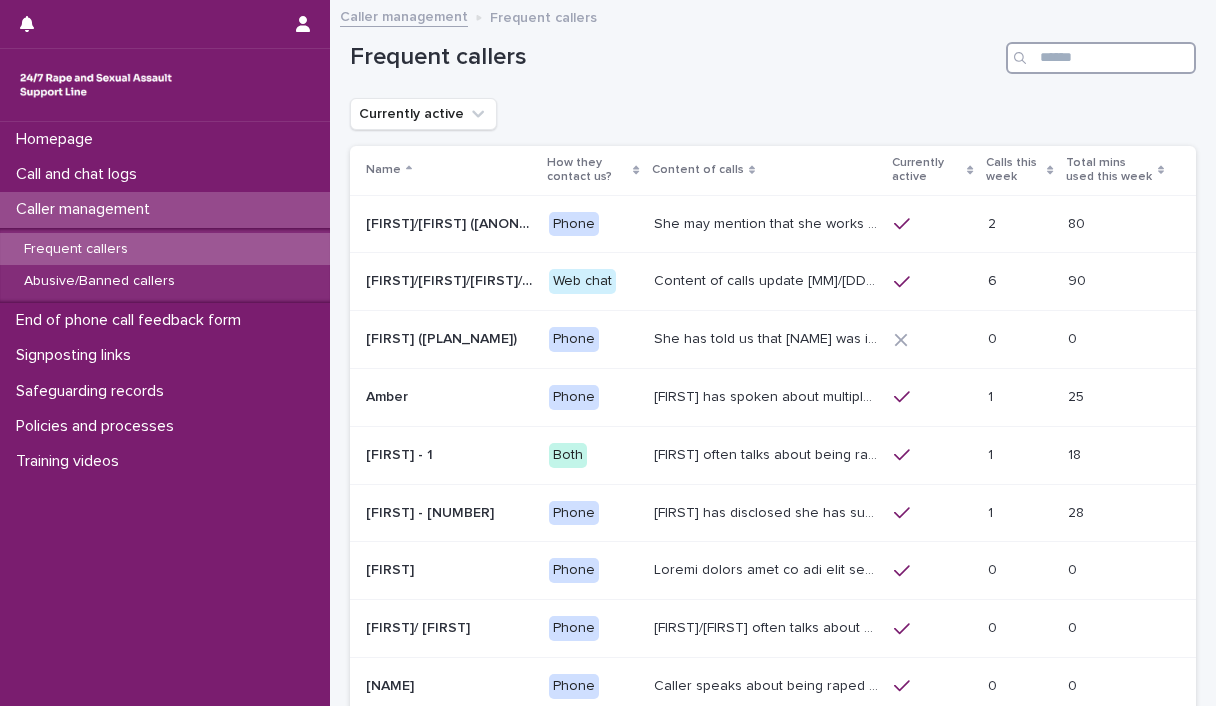 click at bounding box center [1101, 58] 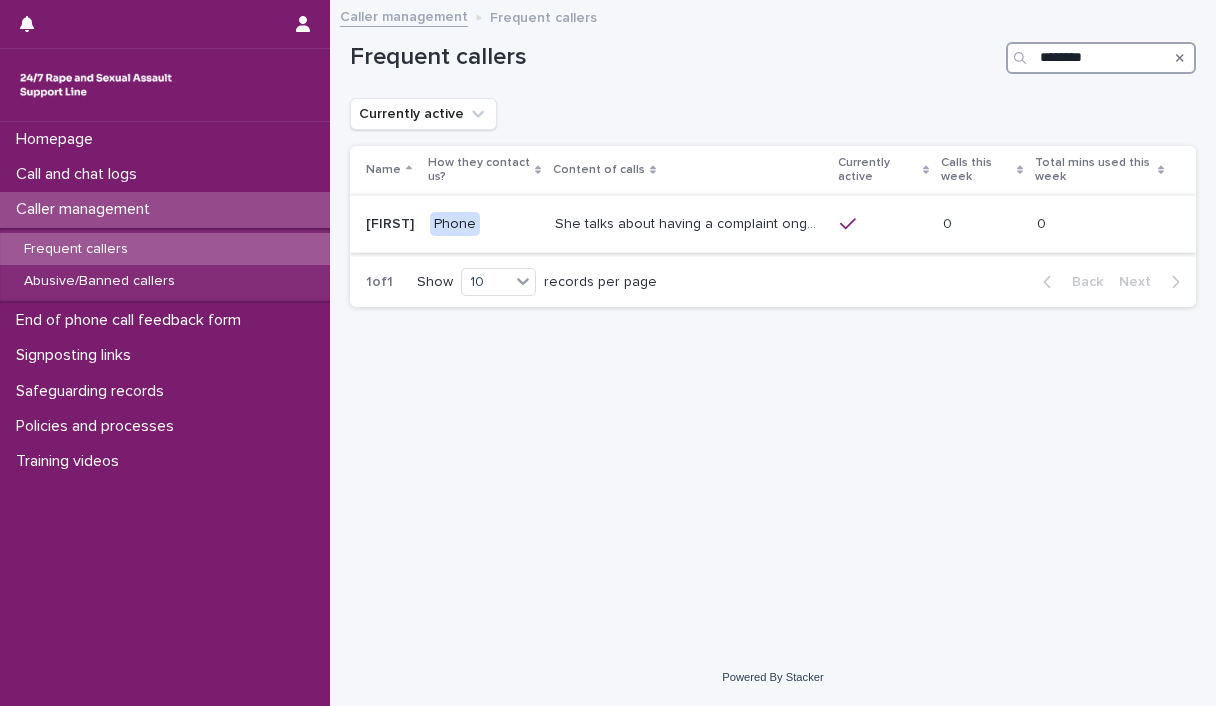 type on "********" 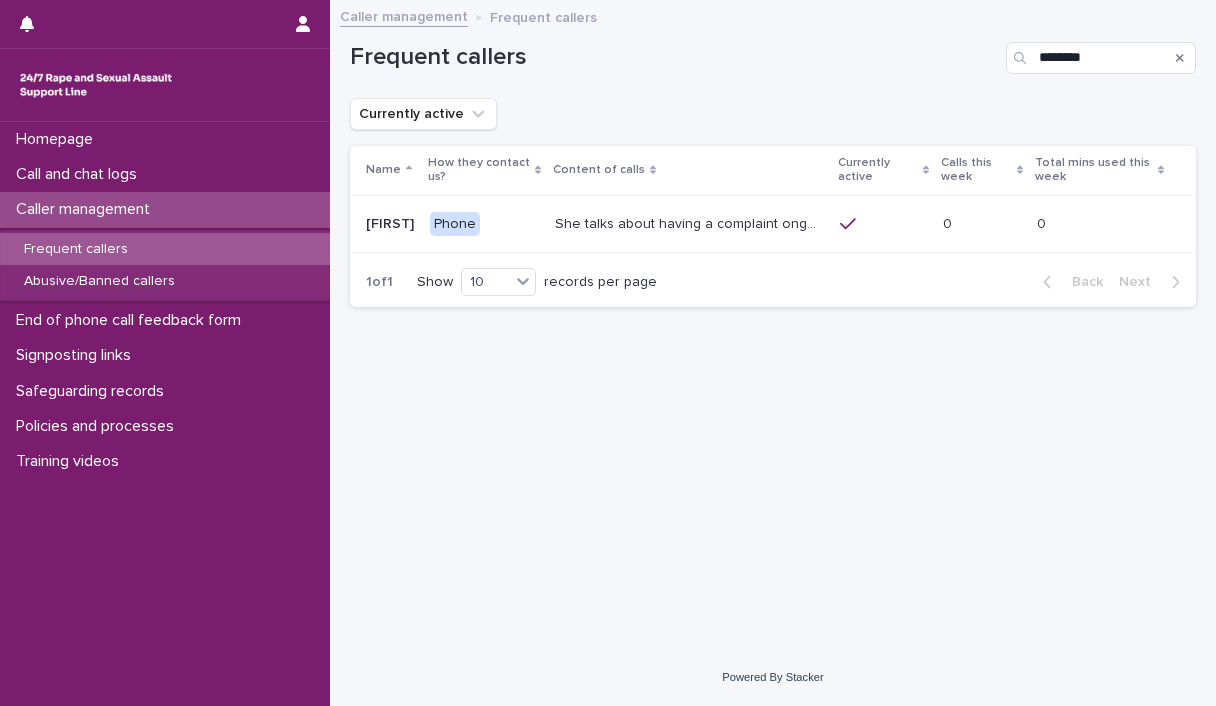 click on "She talks about having a complaint ongoing with the police, and may mention that she has diagnoses of 'bi-polar disorder' and learning needs. She may also mention children and grandchildren.
She may use the phrases 'do you know what I mean', "you'll see where I'm going with this" and 'obviously'.
[FIRST] did struggle to keep to our two calls per week, and one call per day boundary. However, she seems to be adhering to this boundary now. The purpose of this profile is to help us monitor her calls and provide a consistent response." at bounding box center [691, 222] 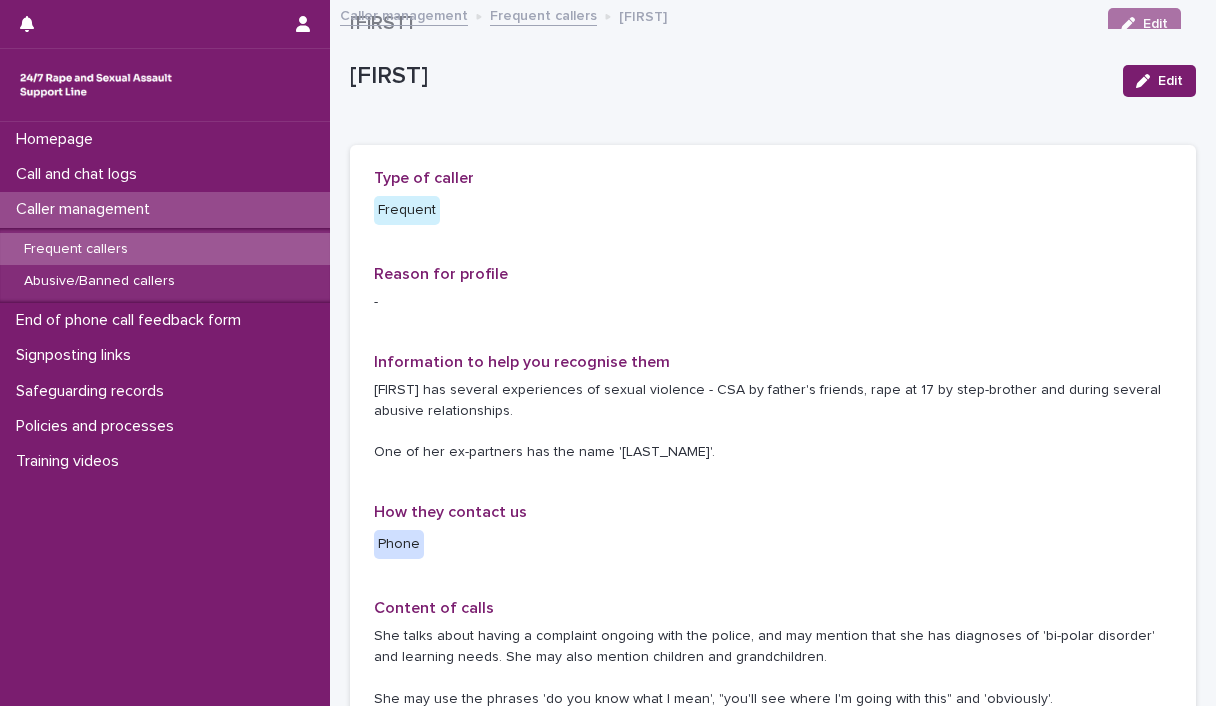 scroll, scrollTop: 0, scrollLeft: 0, axis: both 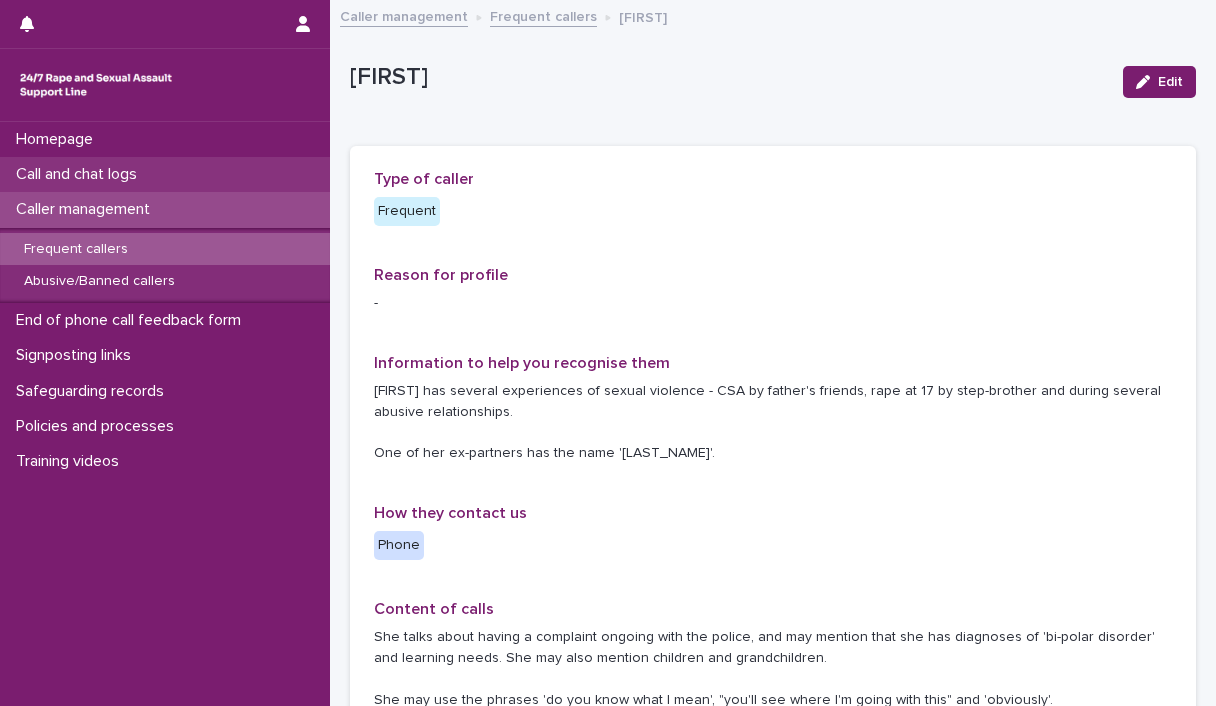 click on "Call and chat logs" at bounding box center (165, 174) 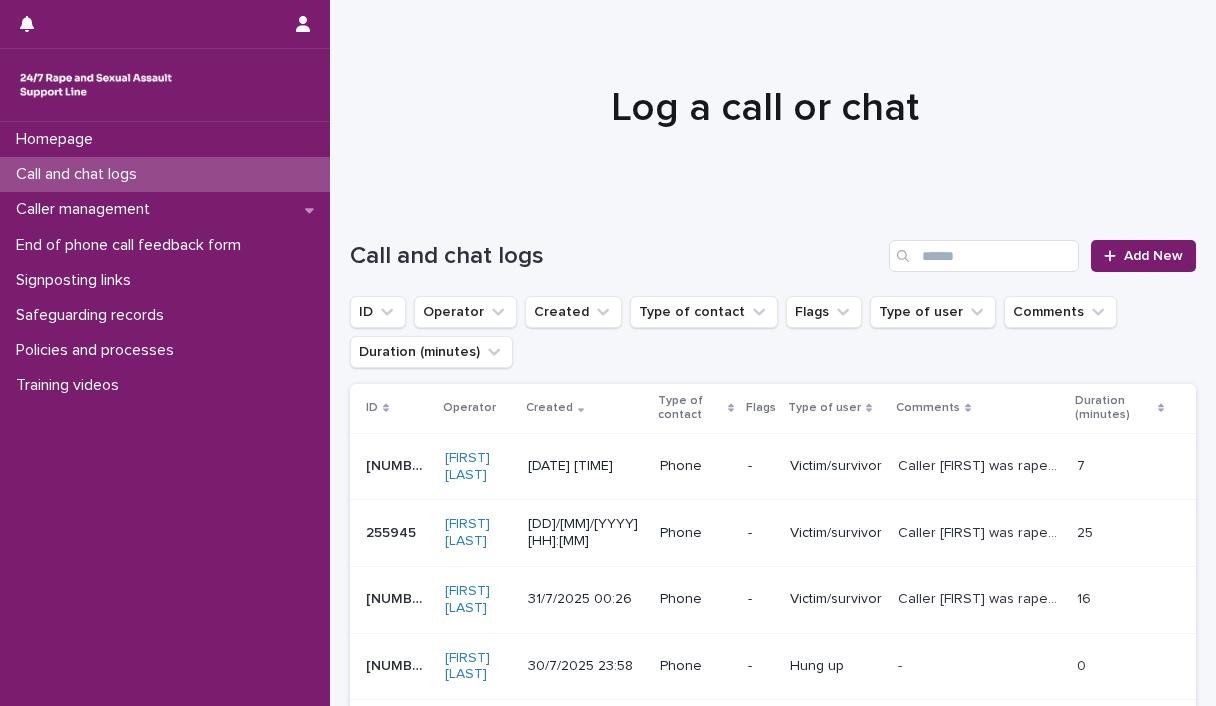 click on "Call and chat logs" at bounding box center [165, 174] 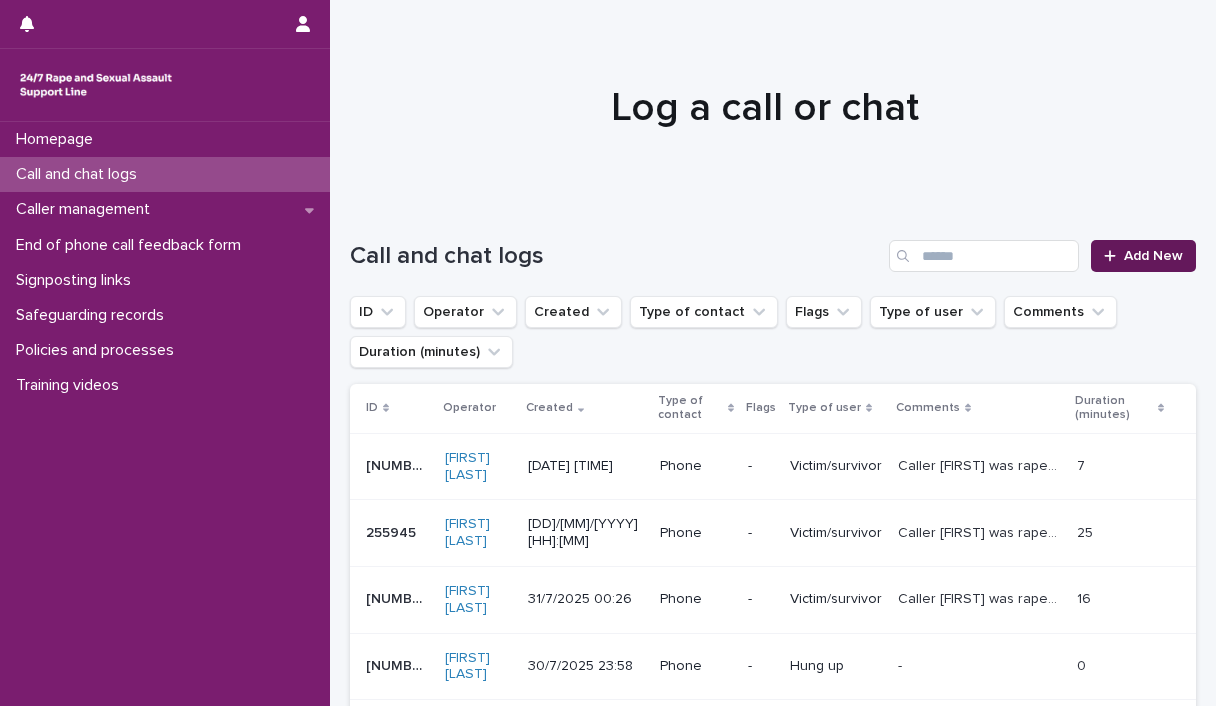 click on "Add New" at bounding box center (1153, 256) 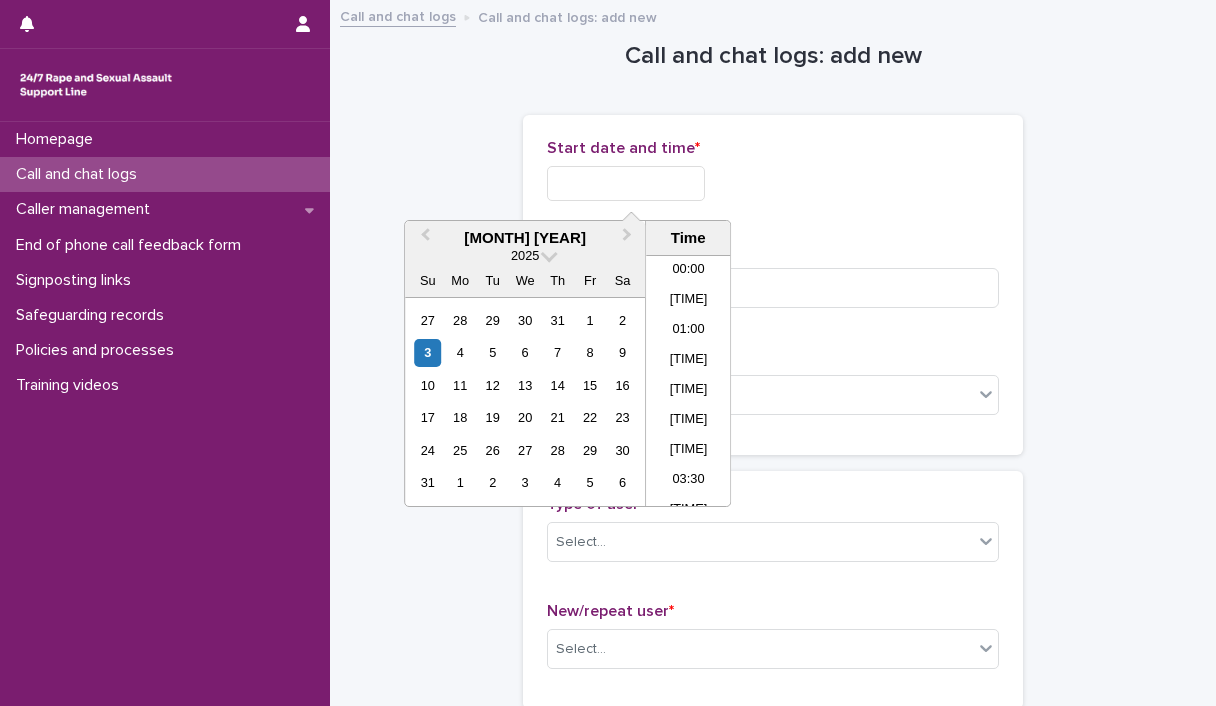 click at bounding box center [626, 183] 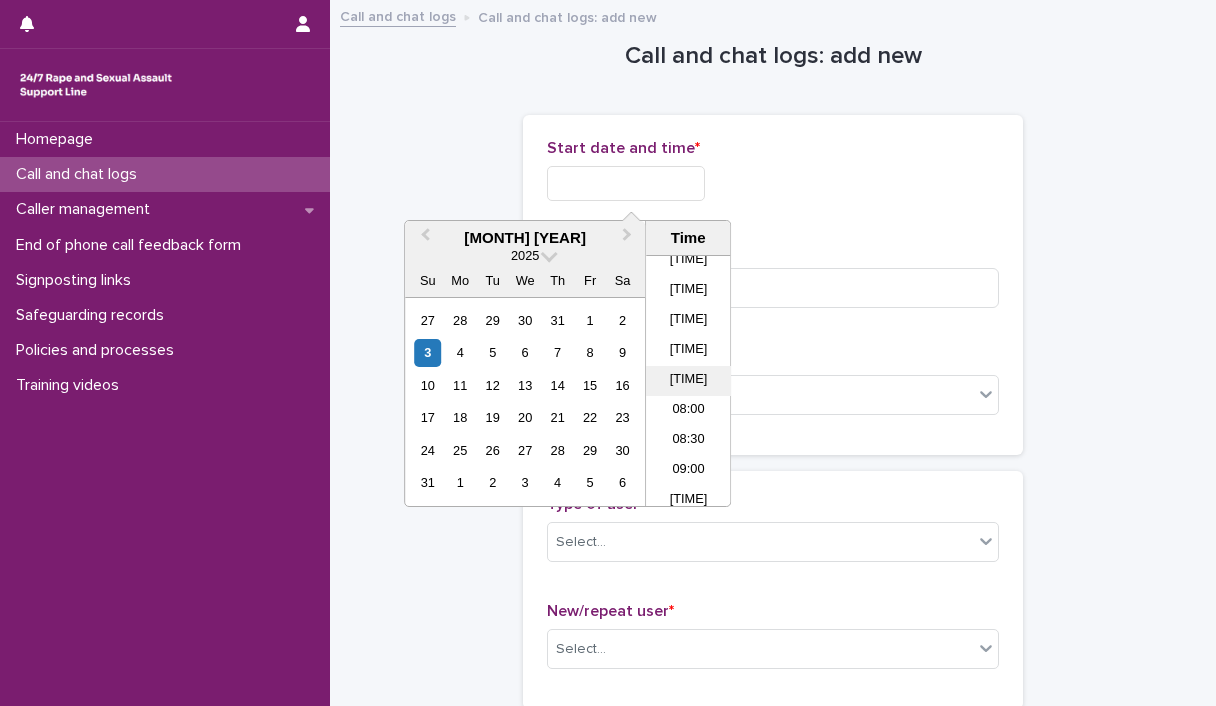 click on "[TIME]" at bounding box center (688, 381) 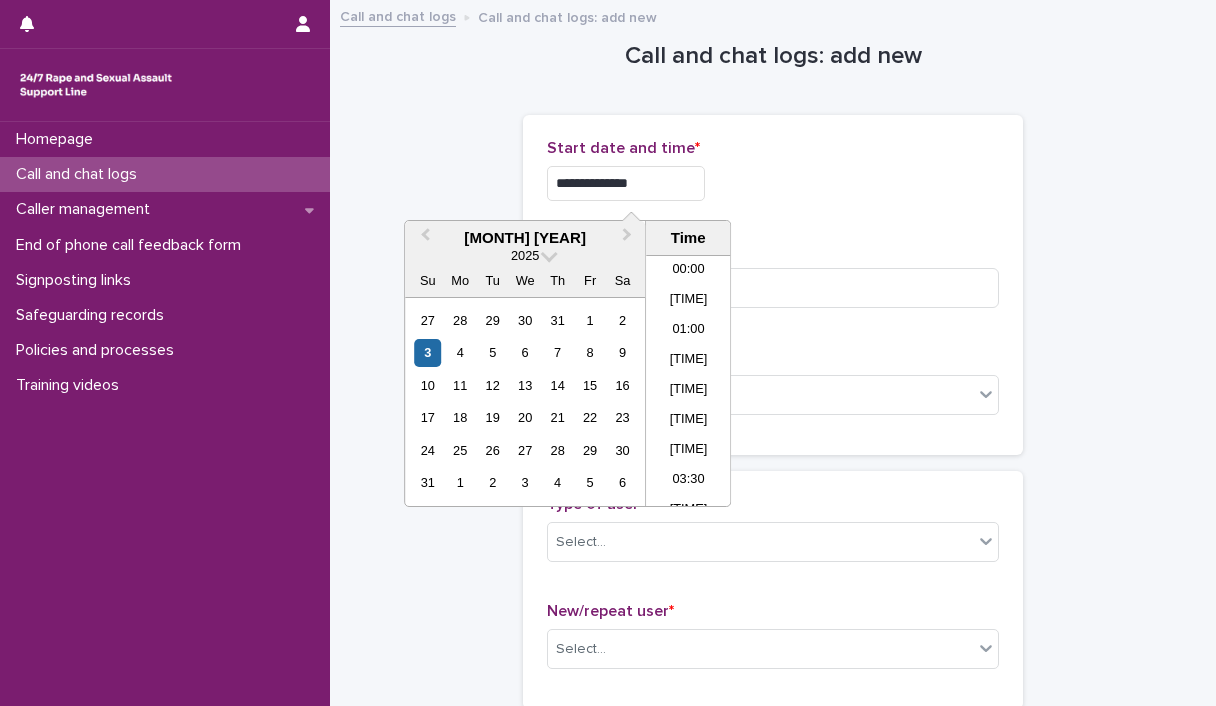 click on "**********" at bounding box center (626, 183) 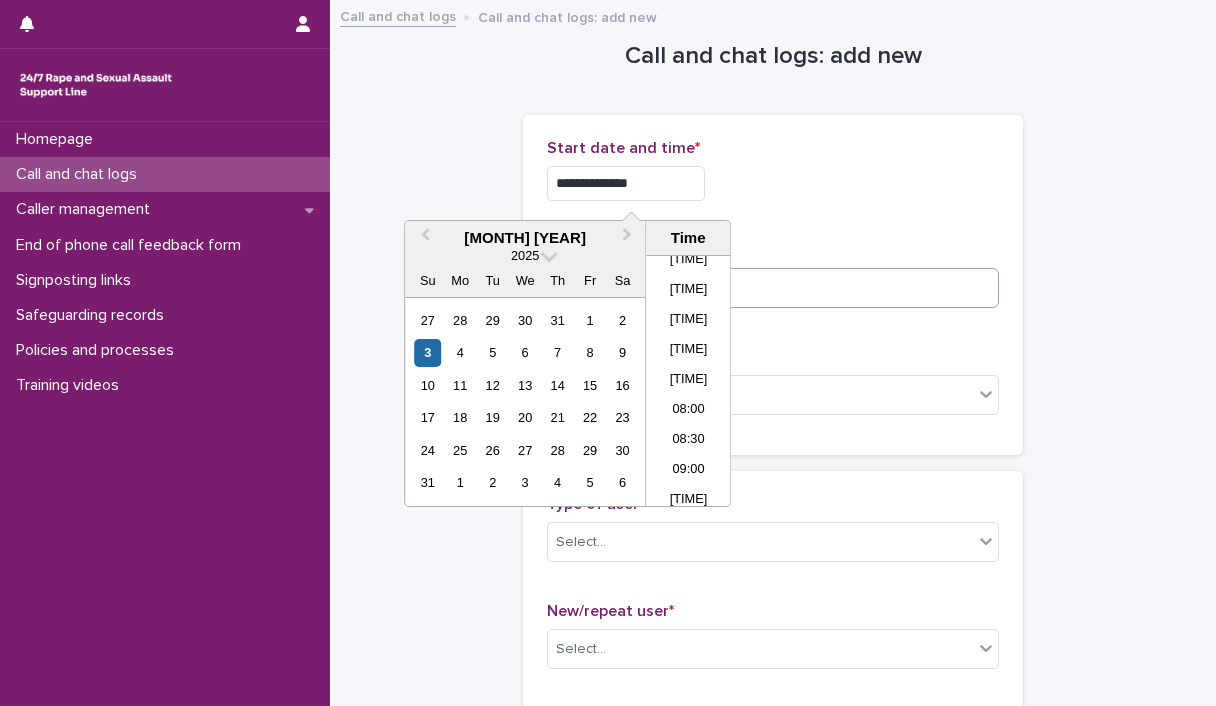 type on "**********" 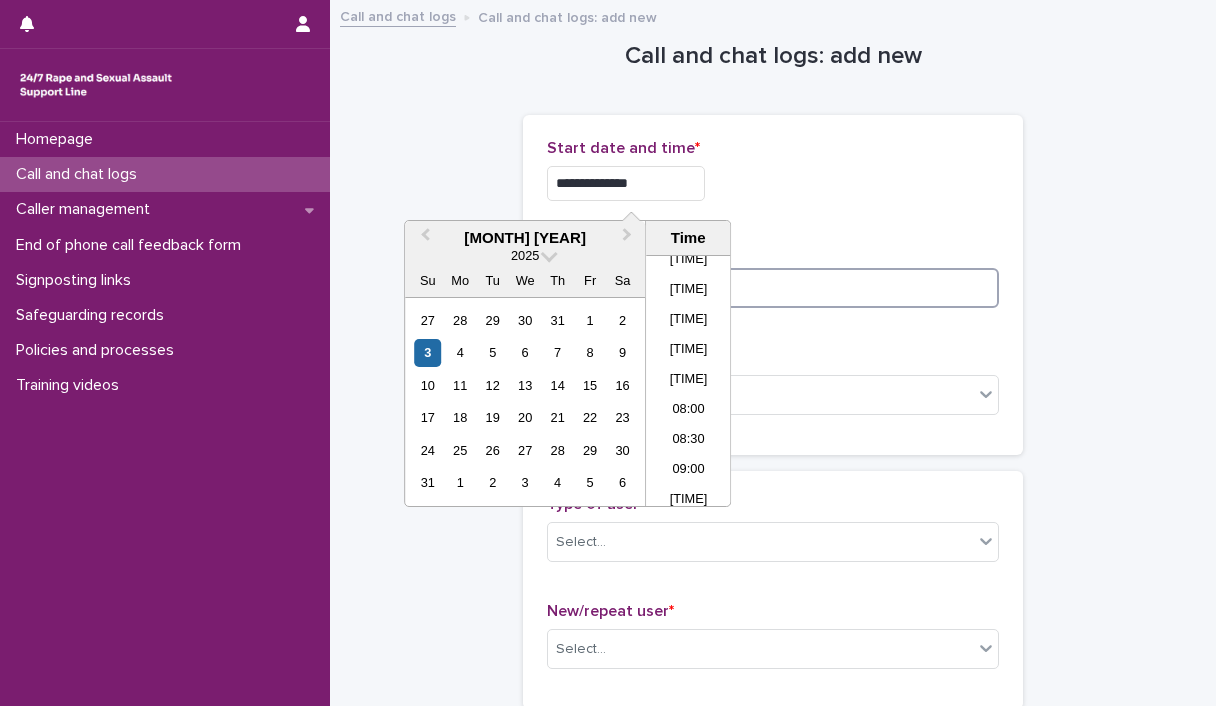 click at bounding box center (773, 288) 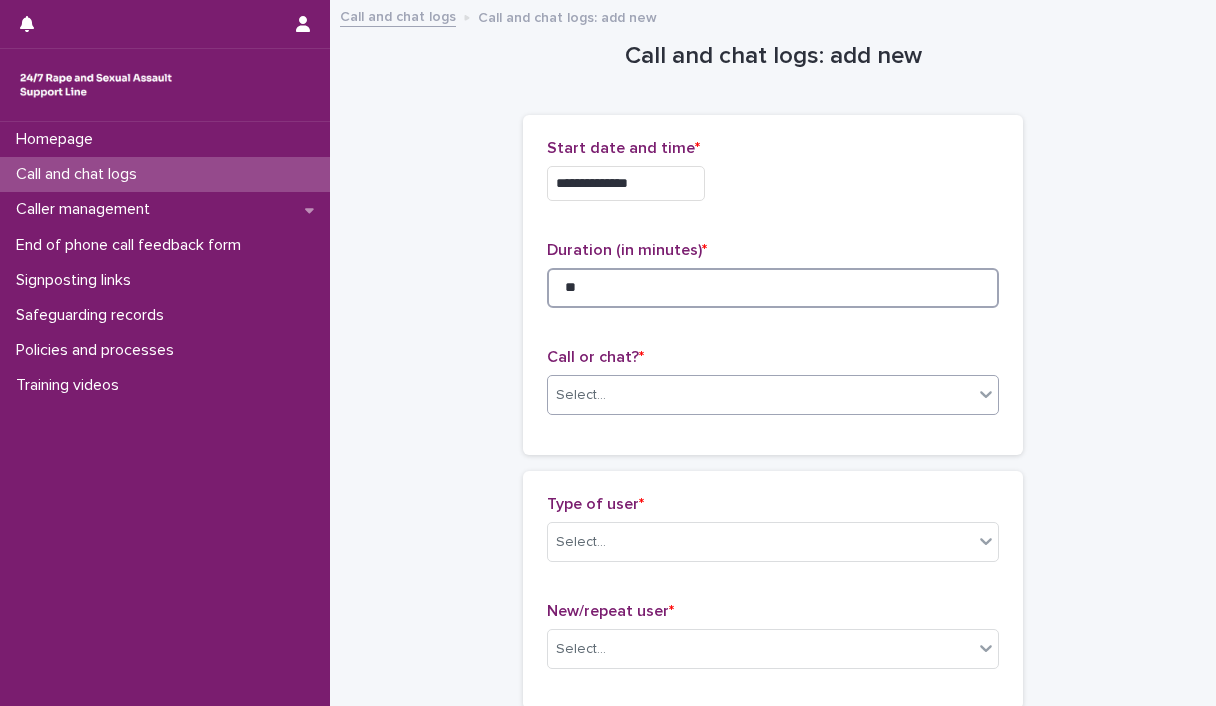 type on "**" 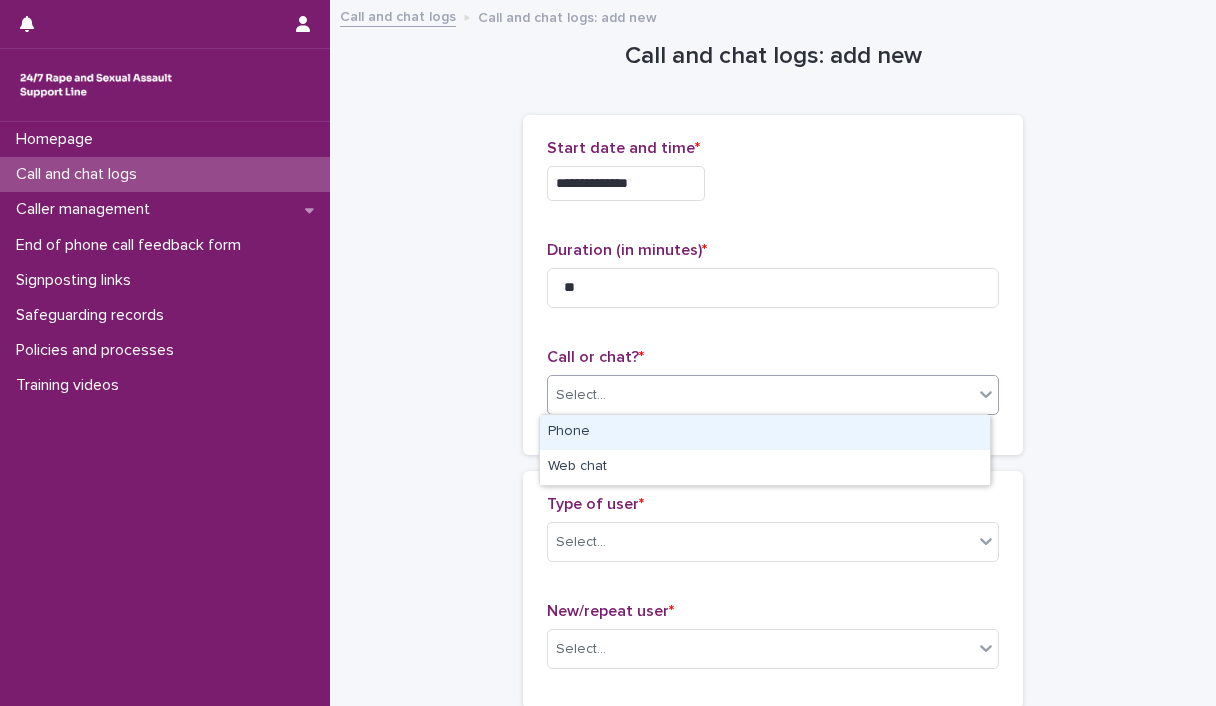 click on "Select..." at bounding box center (773, 395) 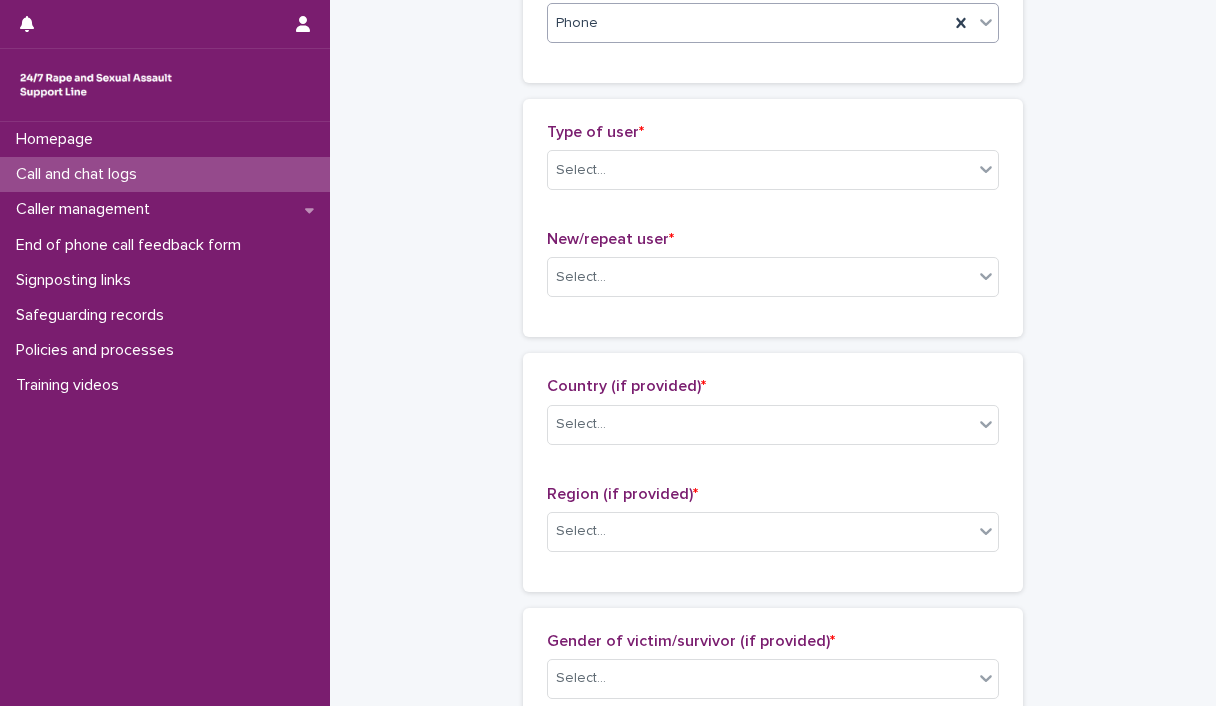 scroll, scrollTop: 400, scrollLeft: 0, axis: vertical 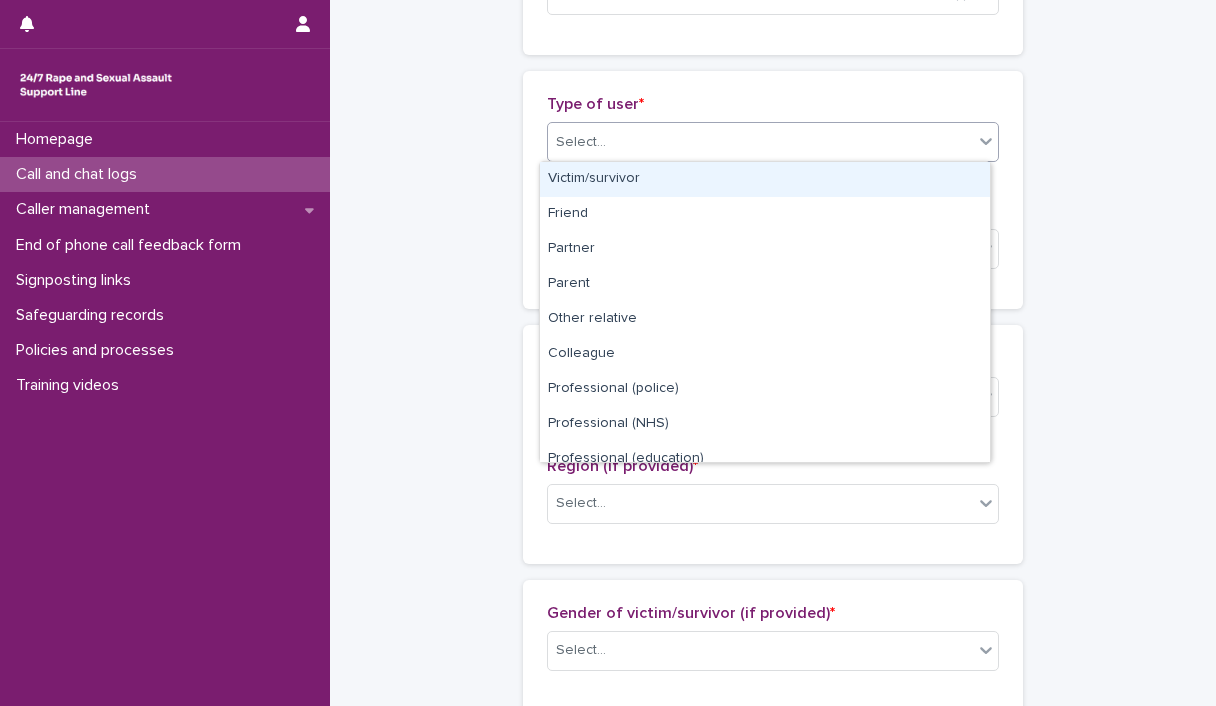 click on "Select..." at bounding box center (760, 142) 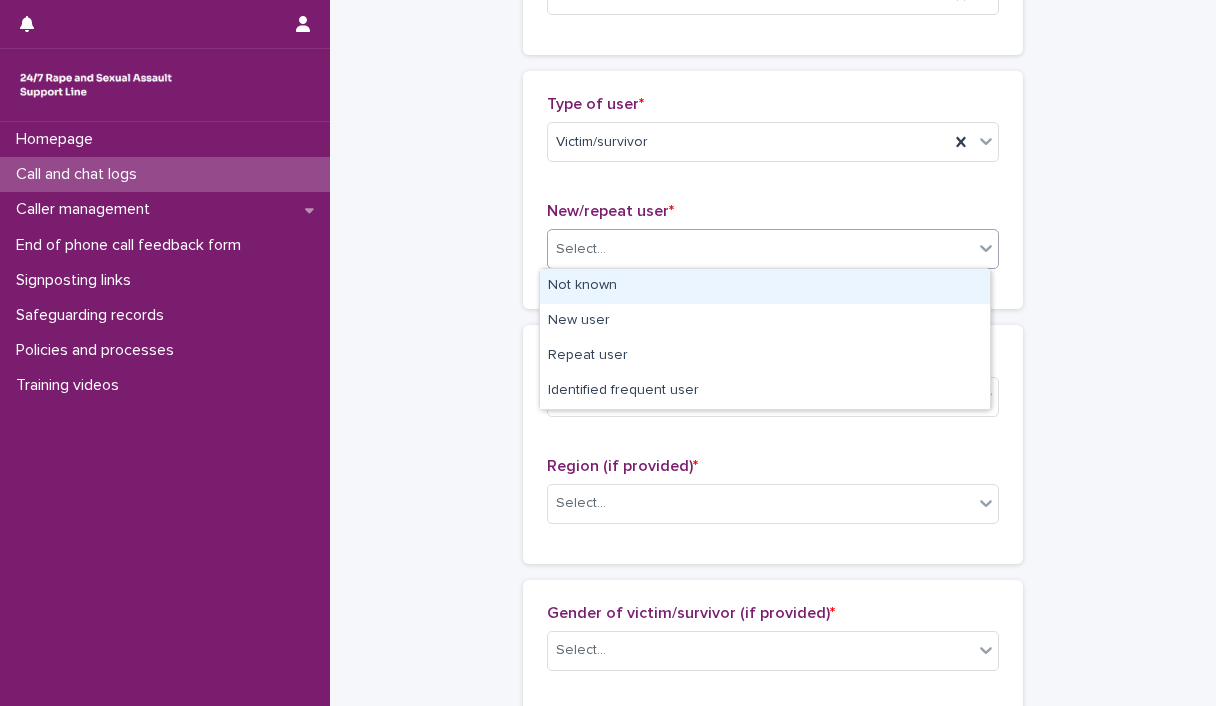 click on "Select..." at bounding box center (760, 249) 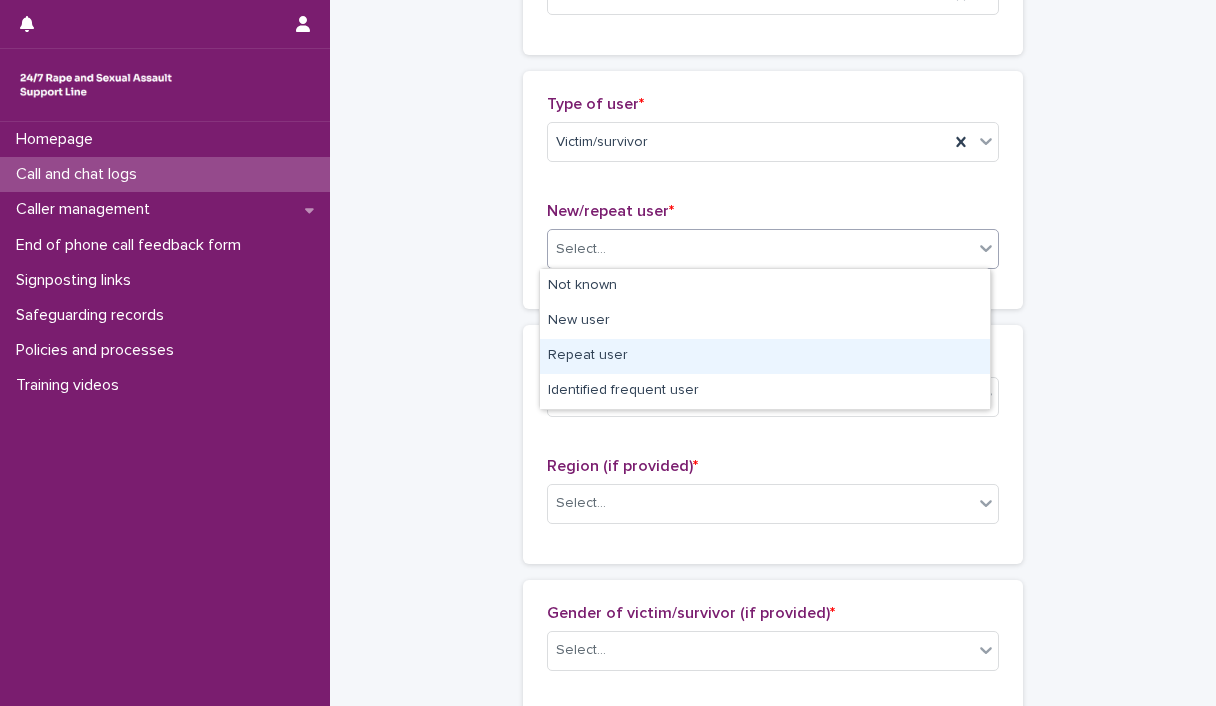 click on "Repeat user" at bounding box center (765, 356) 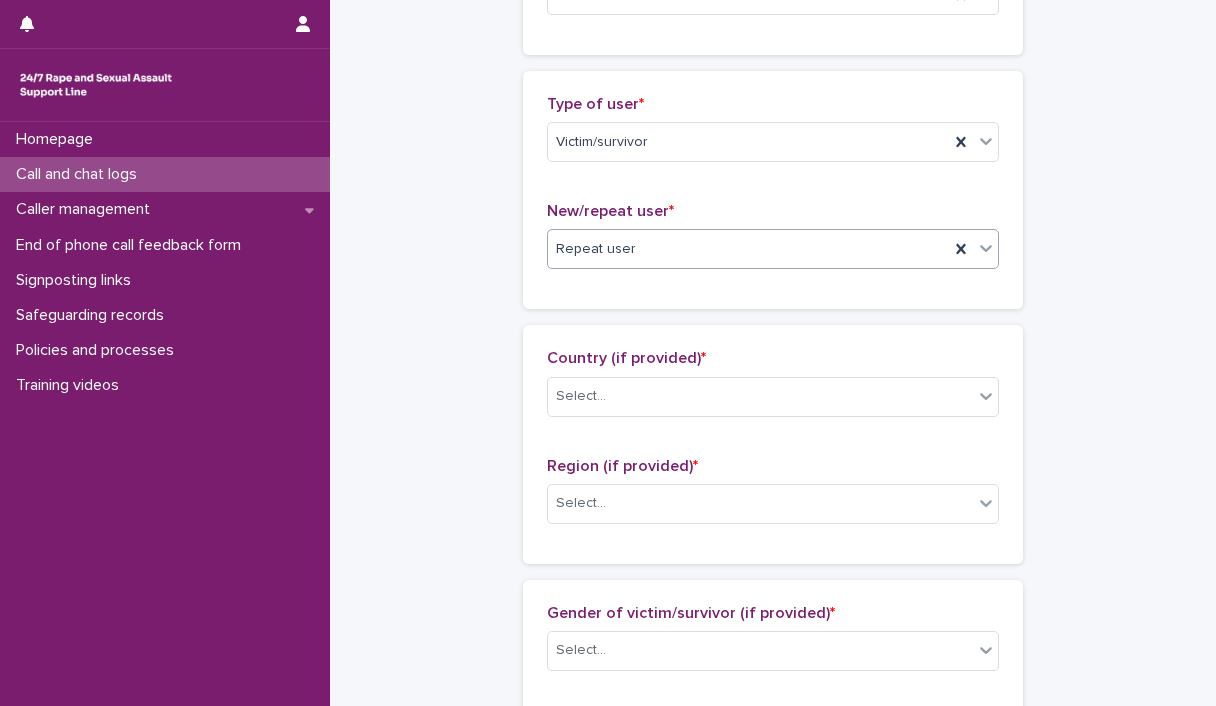 scroll, scrollTop: 600, scrollLeft: 0, axis: vertical 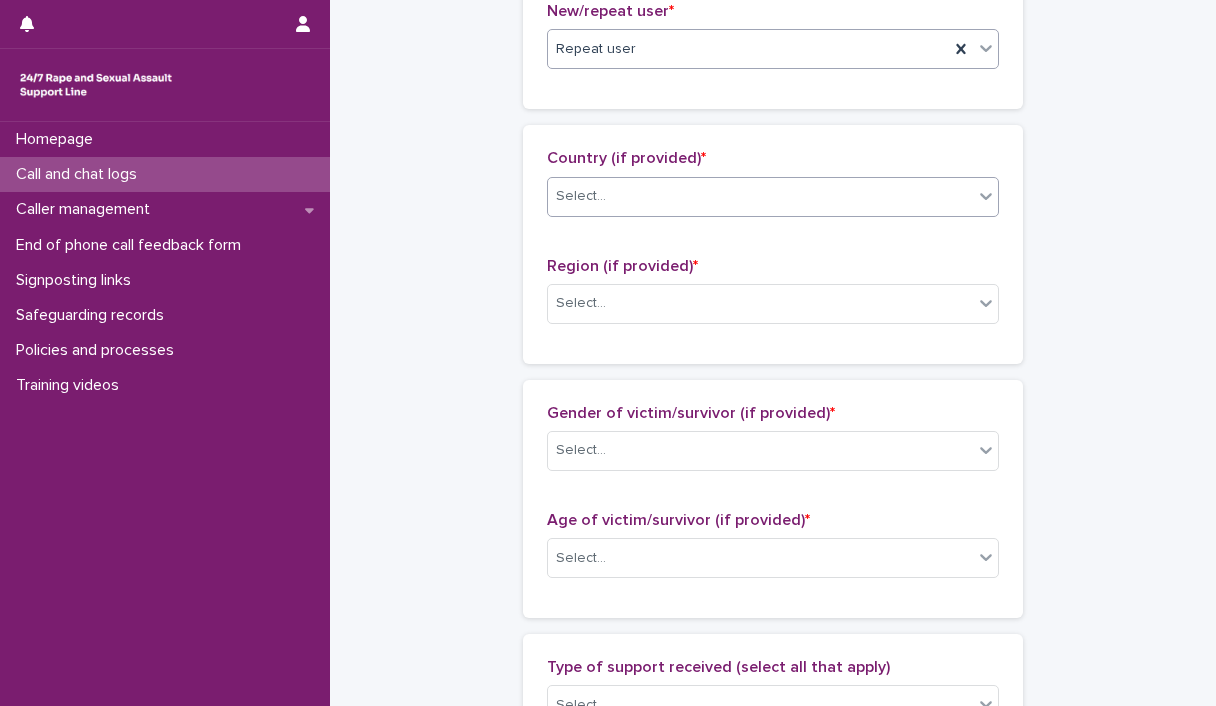 click on "Select..." at bounding box center (760, 196) 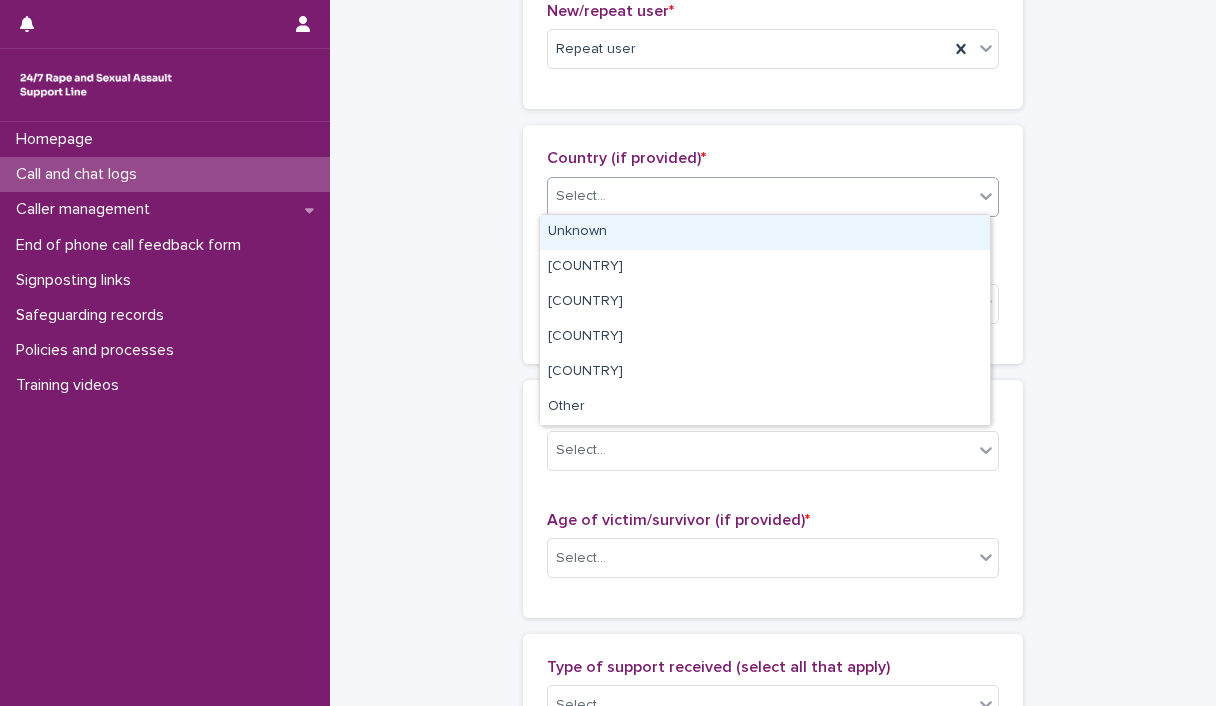click on "Unknown" at bounding box center [765, 232] 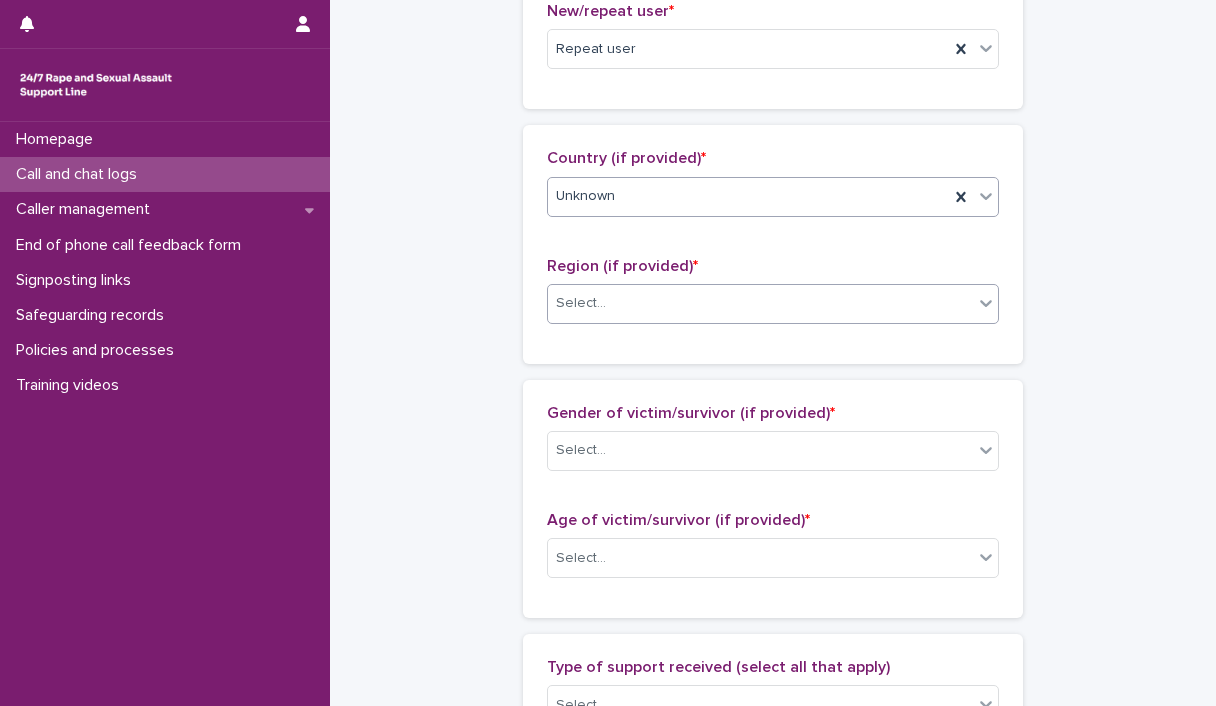 click on "Select..." at bounding box center [760, 303] 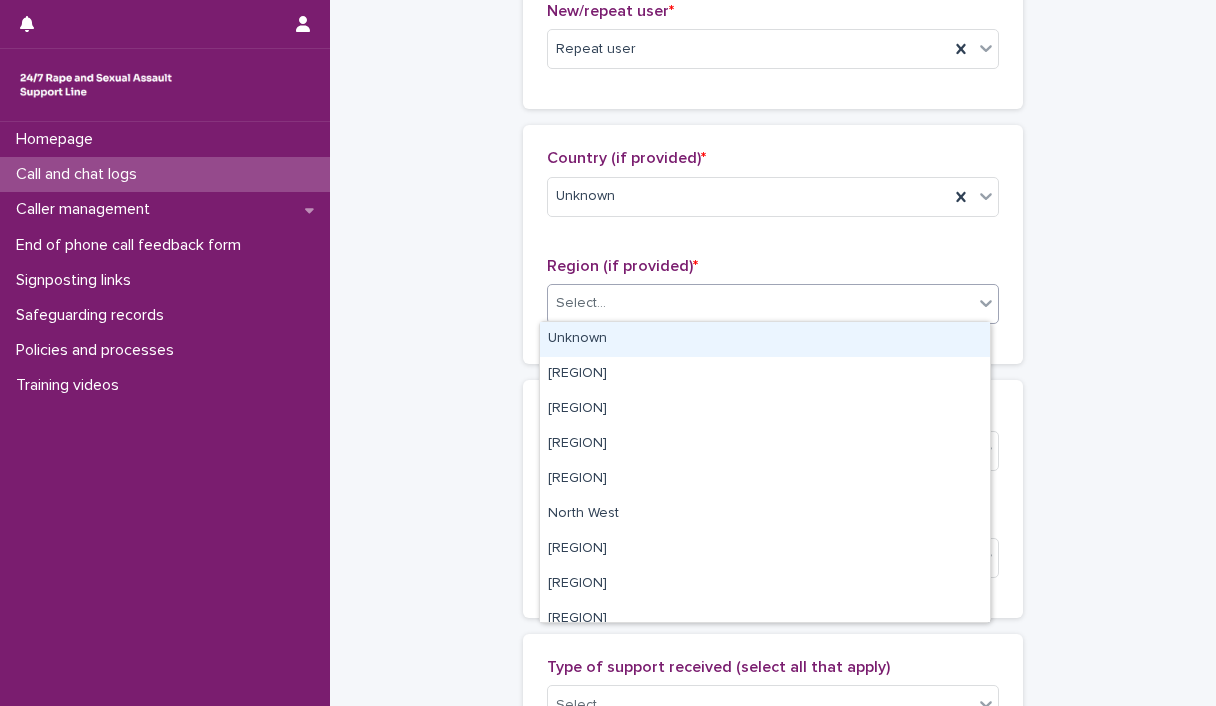 click on "Unknown" at bounding box center [765, 339] 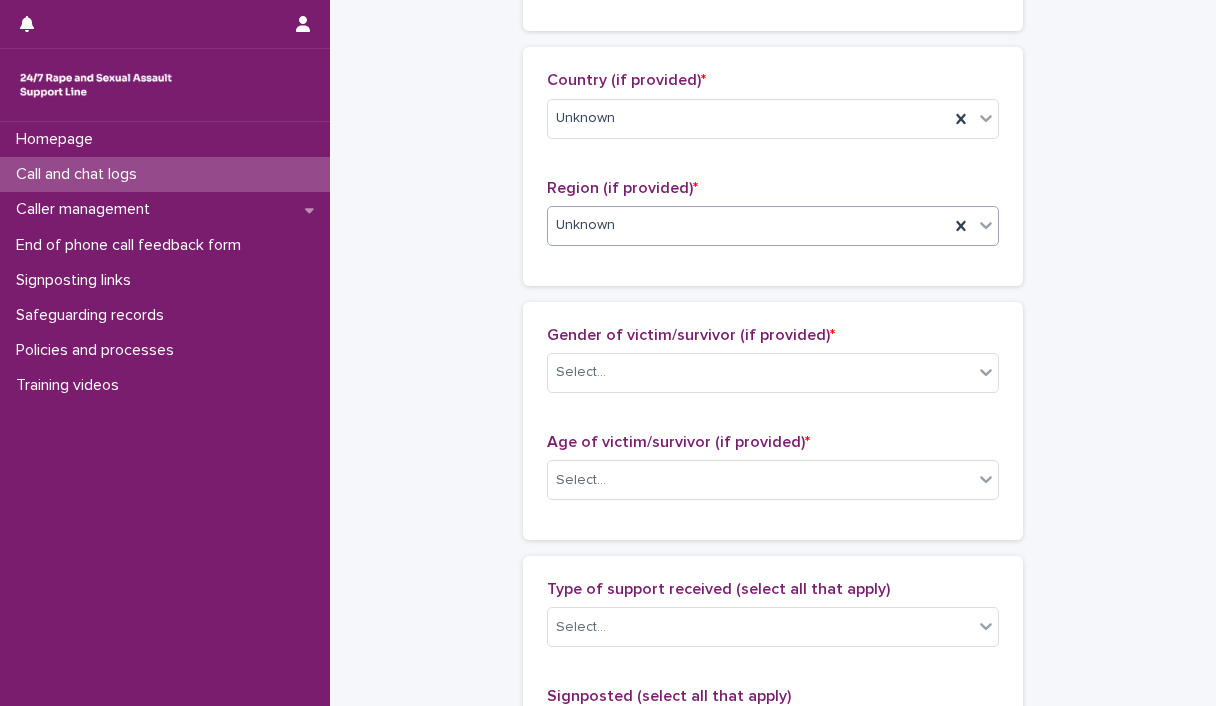 scroll, scrollTop: 800, scrollLeft: 0, axis: vertical 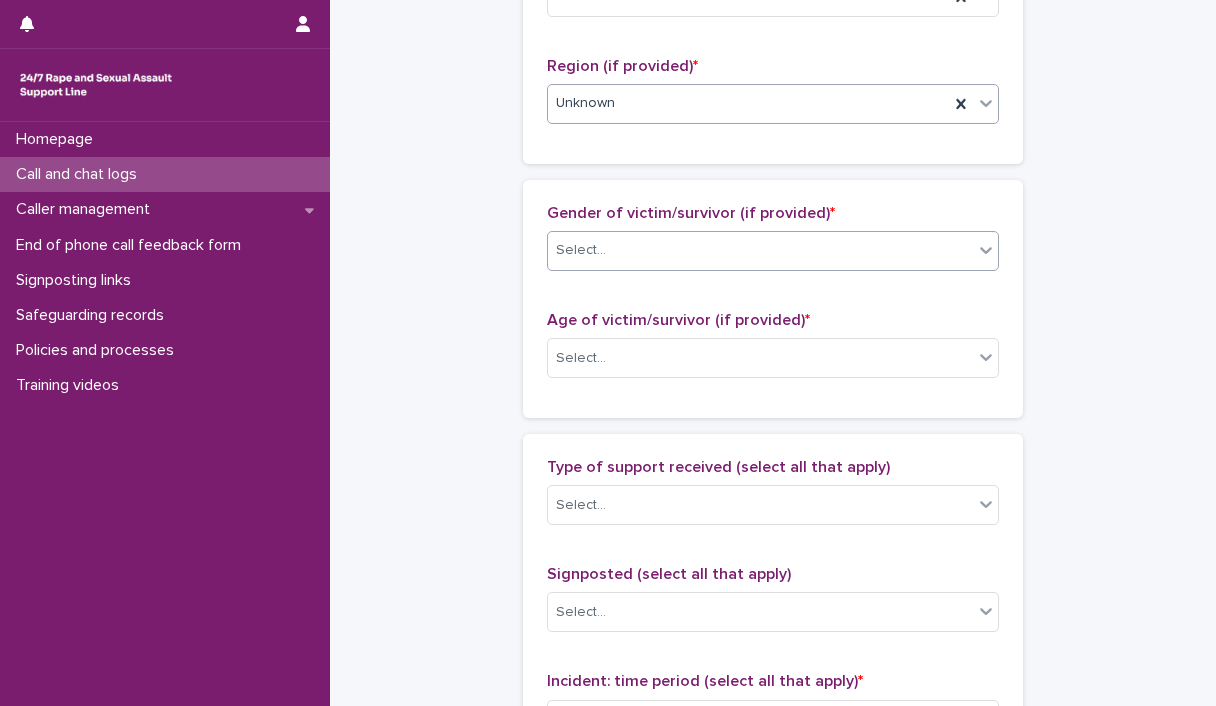 click on "Select..." at bounding box center [760, 250] 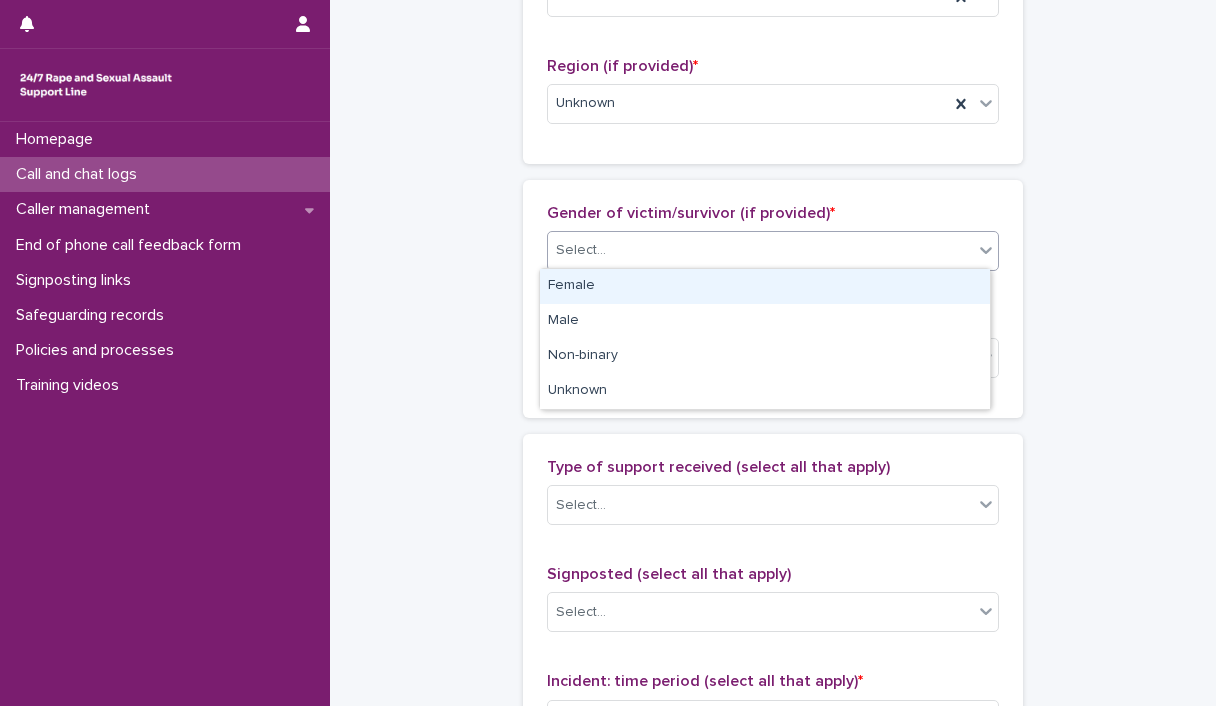 click on "Female" at bounding box center [765, 286] 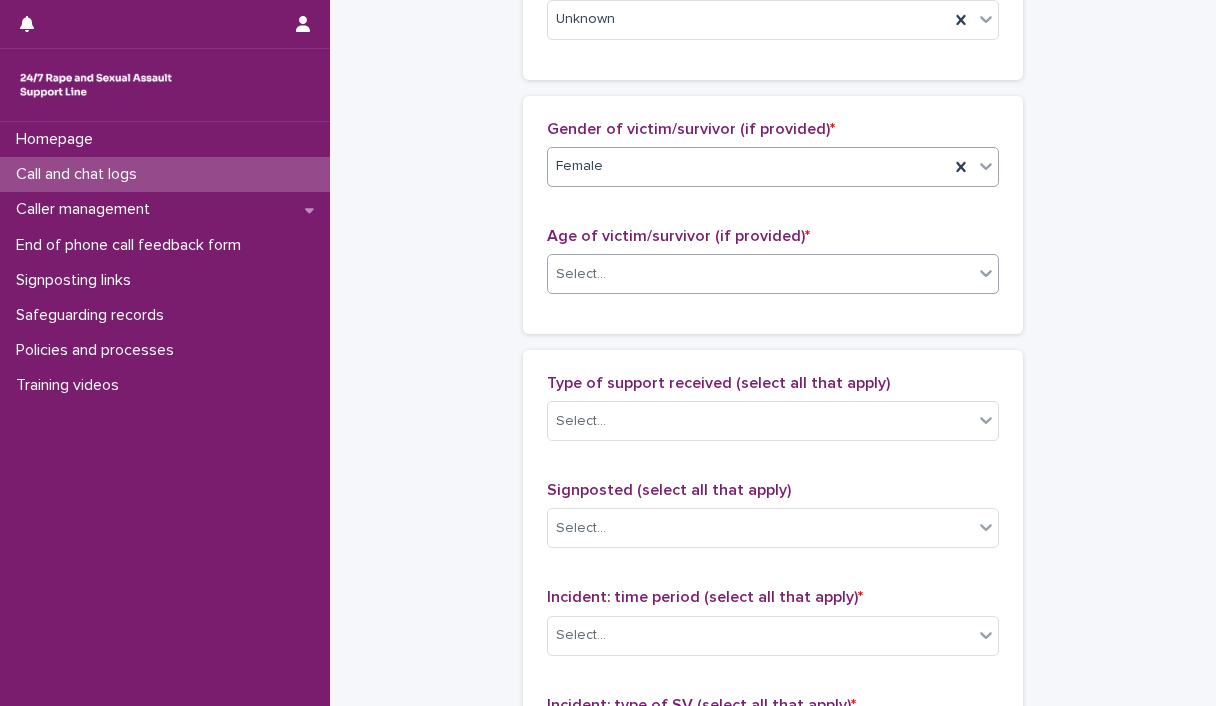 scroll, scrollTop: 1000, scrollLeft: 0, axis: vertical 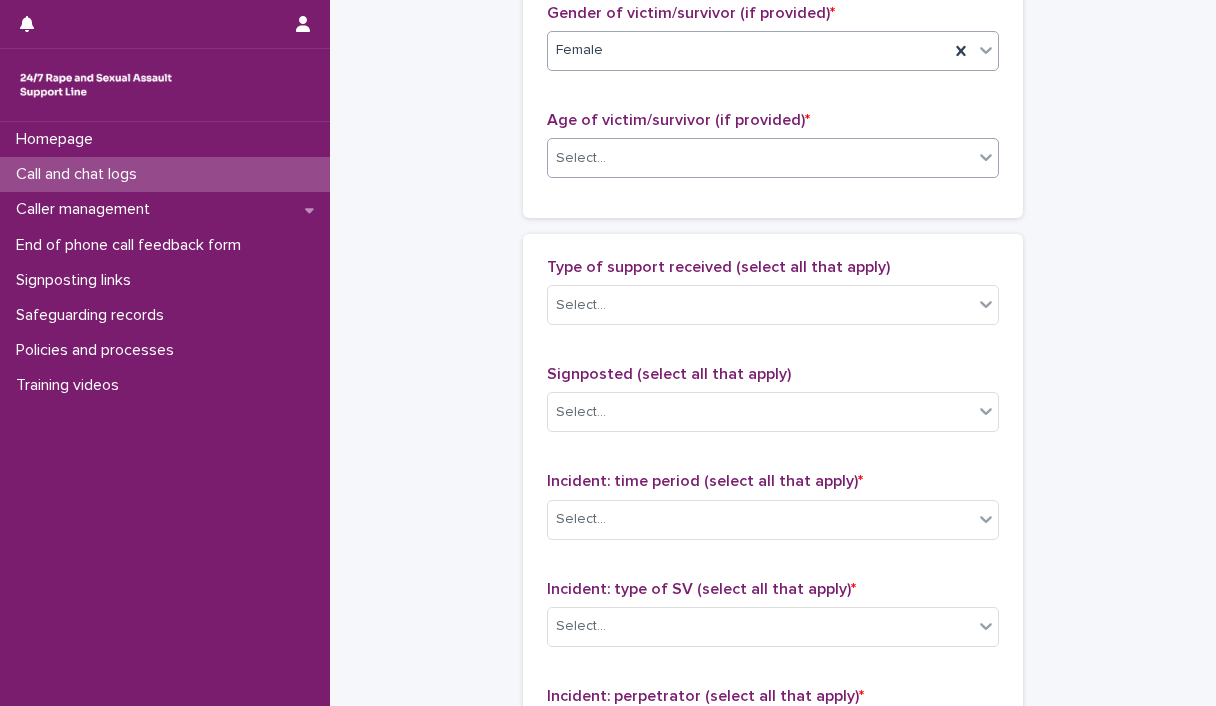 click on "Select..." at bounding box center (760, 158) 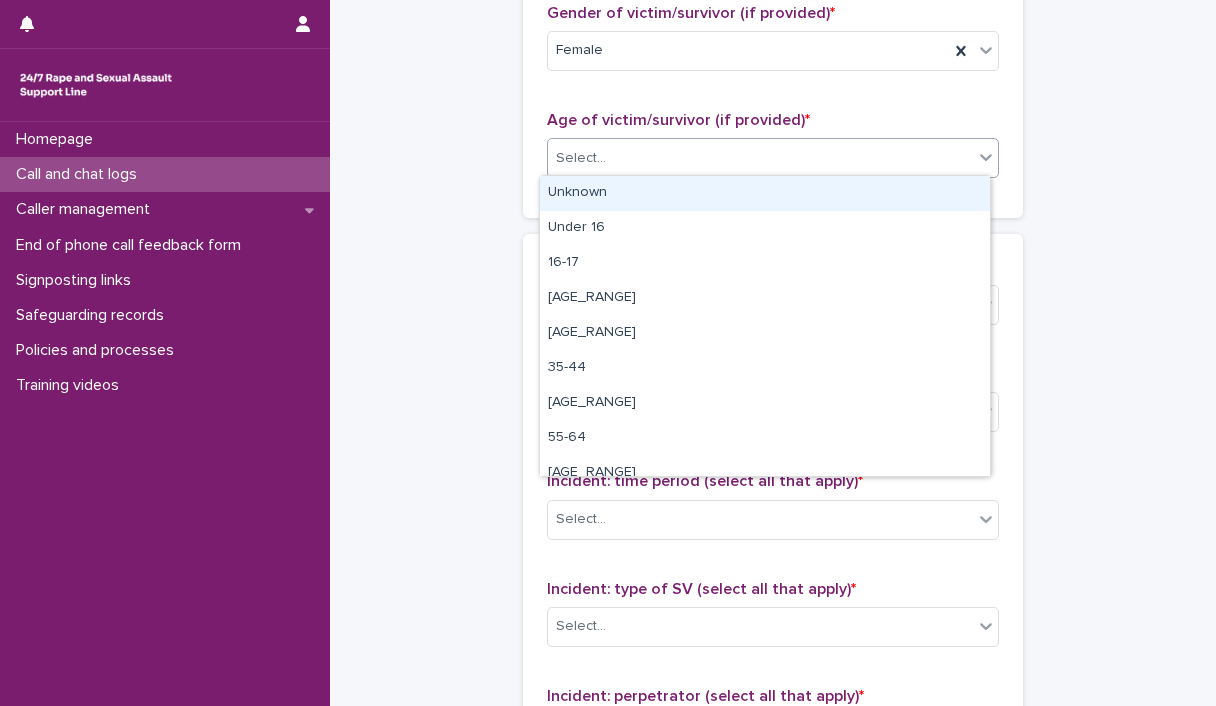 click on "Unknown" at bounding box center (765, 193) 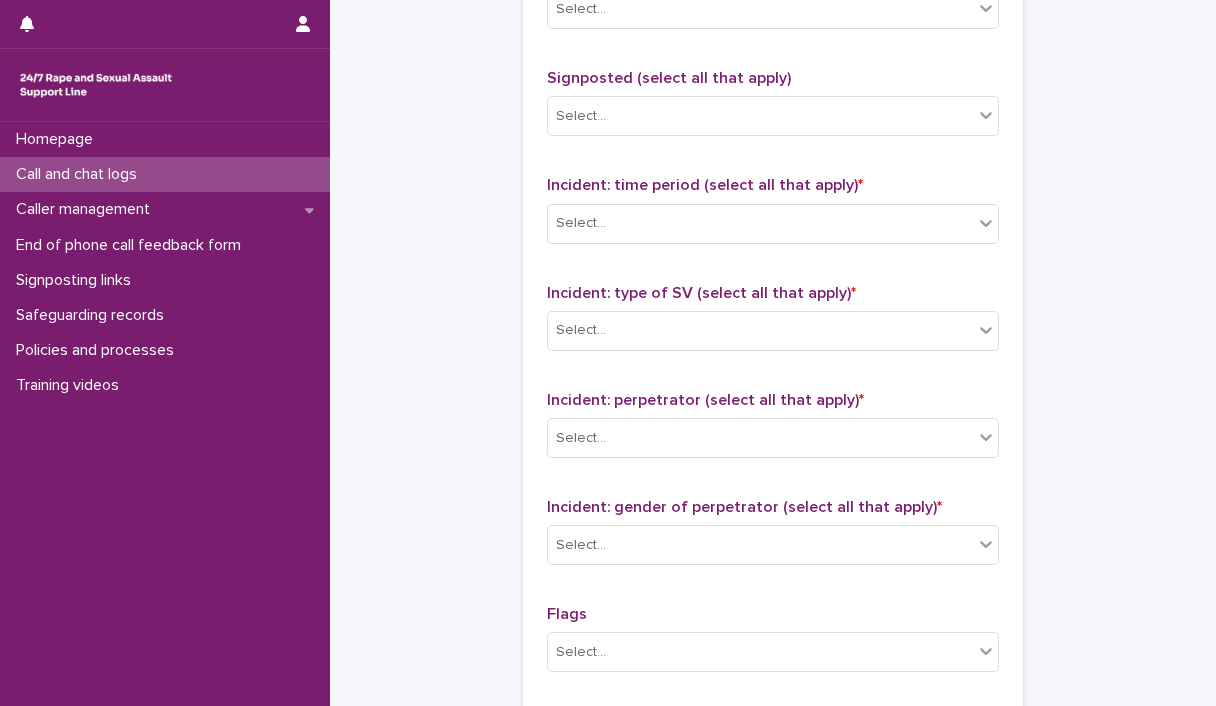 scroll, scrollTop: 1300, scrollLeft: 0, axis: vertical 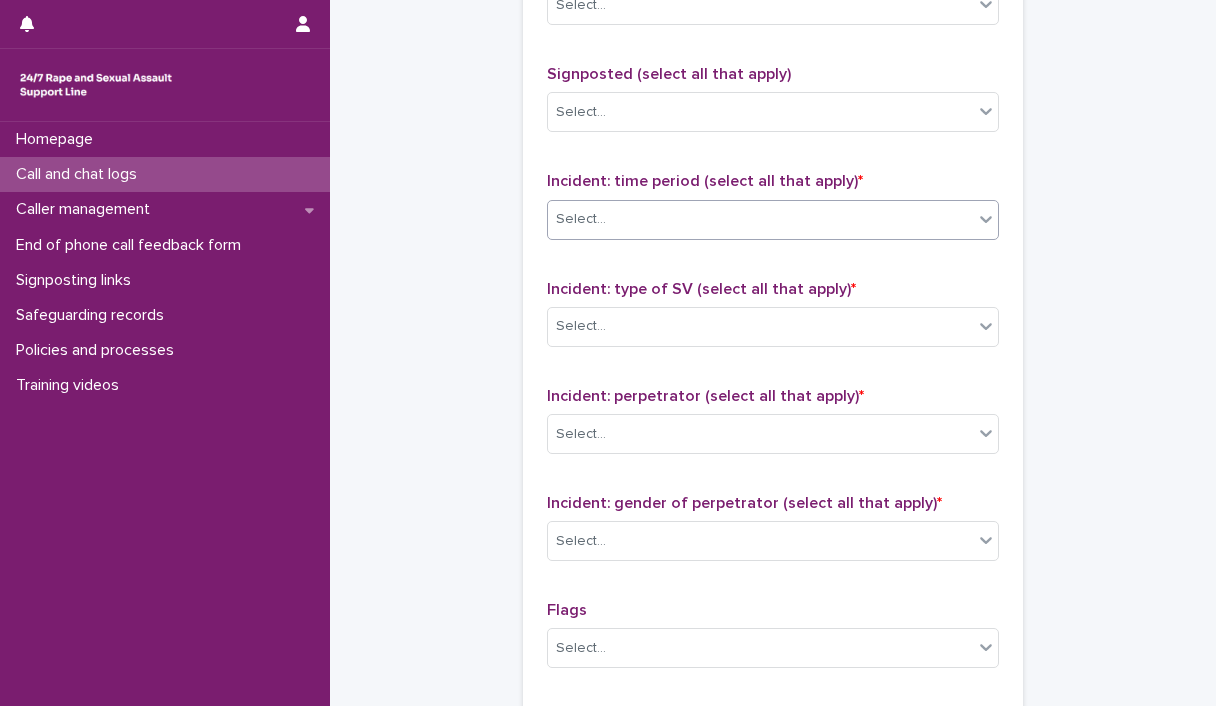 click at bounding box center [609, 219] 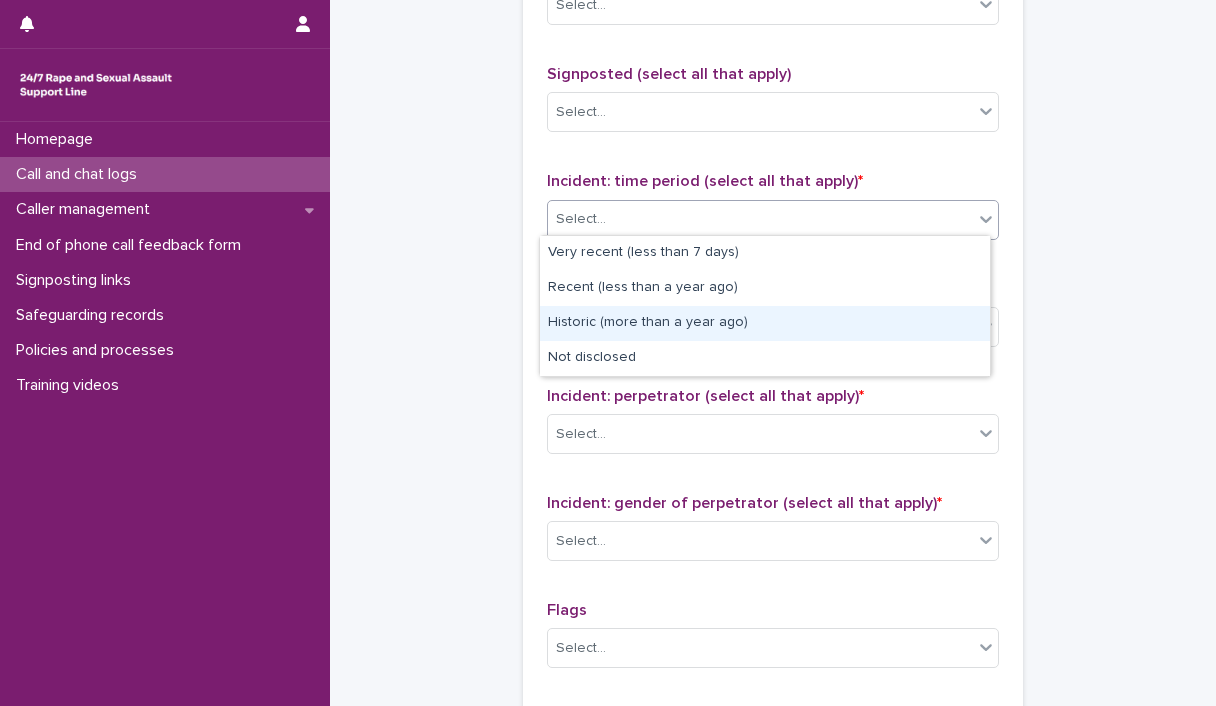 click on "Historic (more than a year ago)" at bounding box center (765, 323) 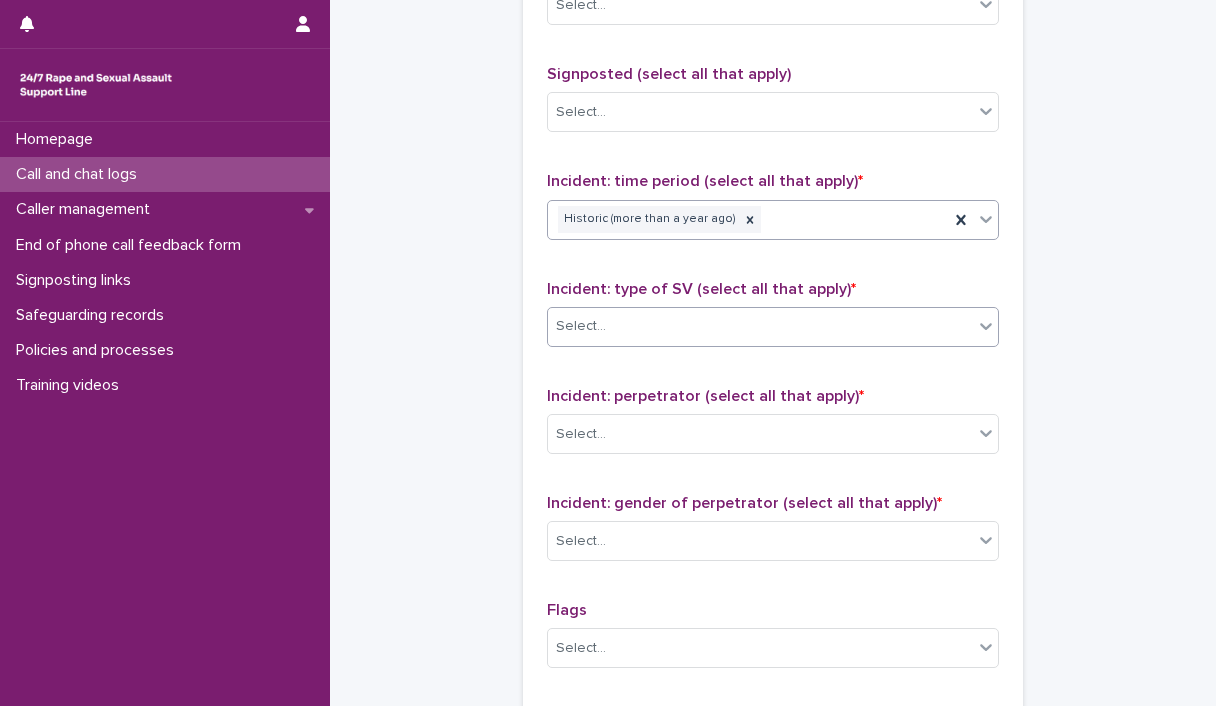 click at bounding box center [609, 326] 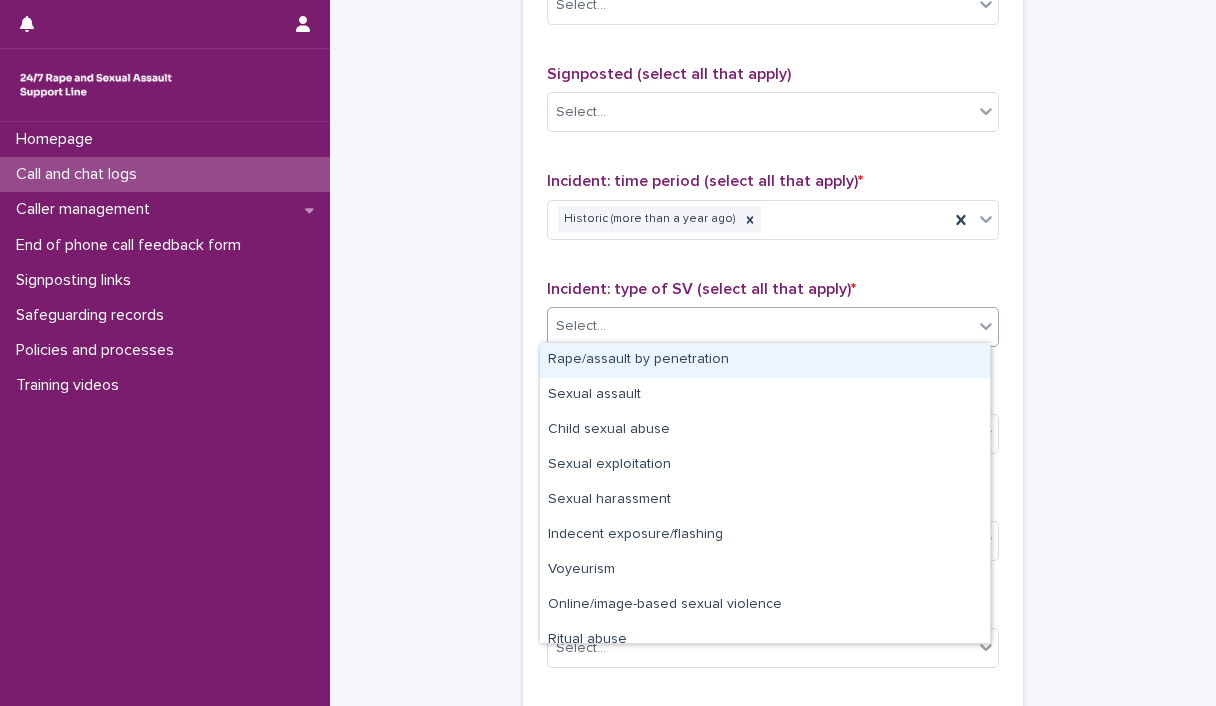 click on "Rape/assault by penetration" at bounding box center (765, 360) 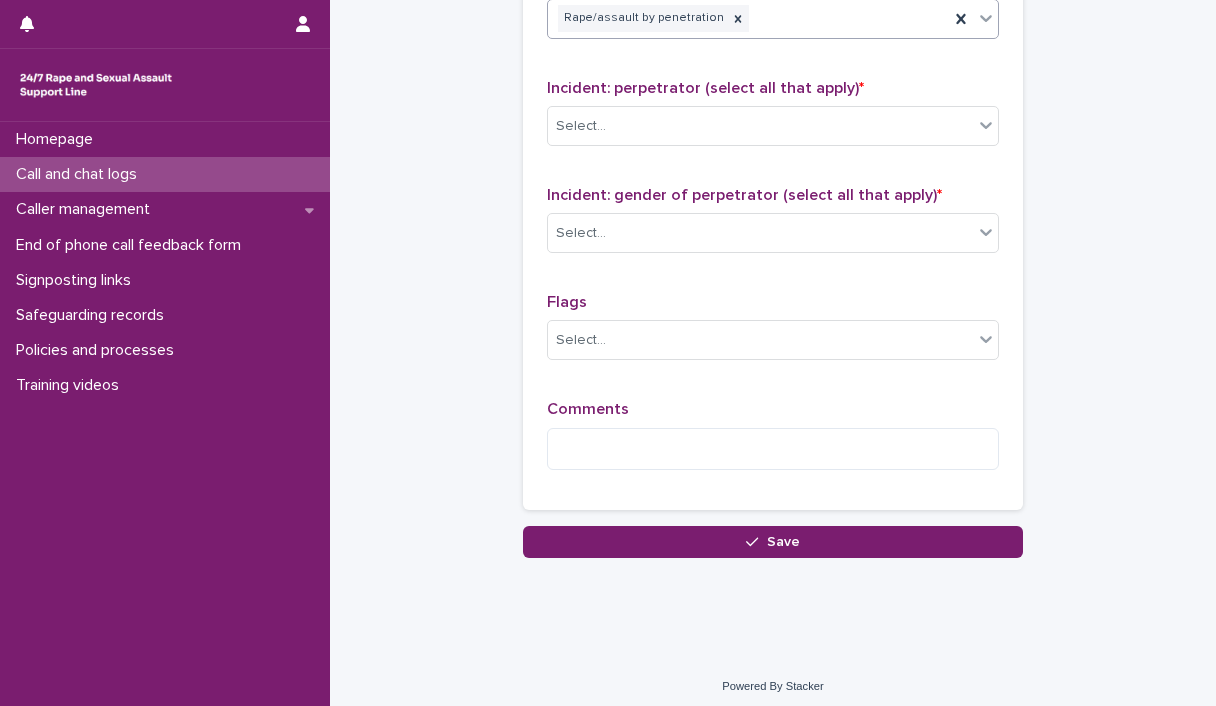 scroll, scrollTop: 1610, scrollLeft: 0, axis: vertical 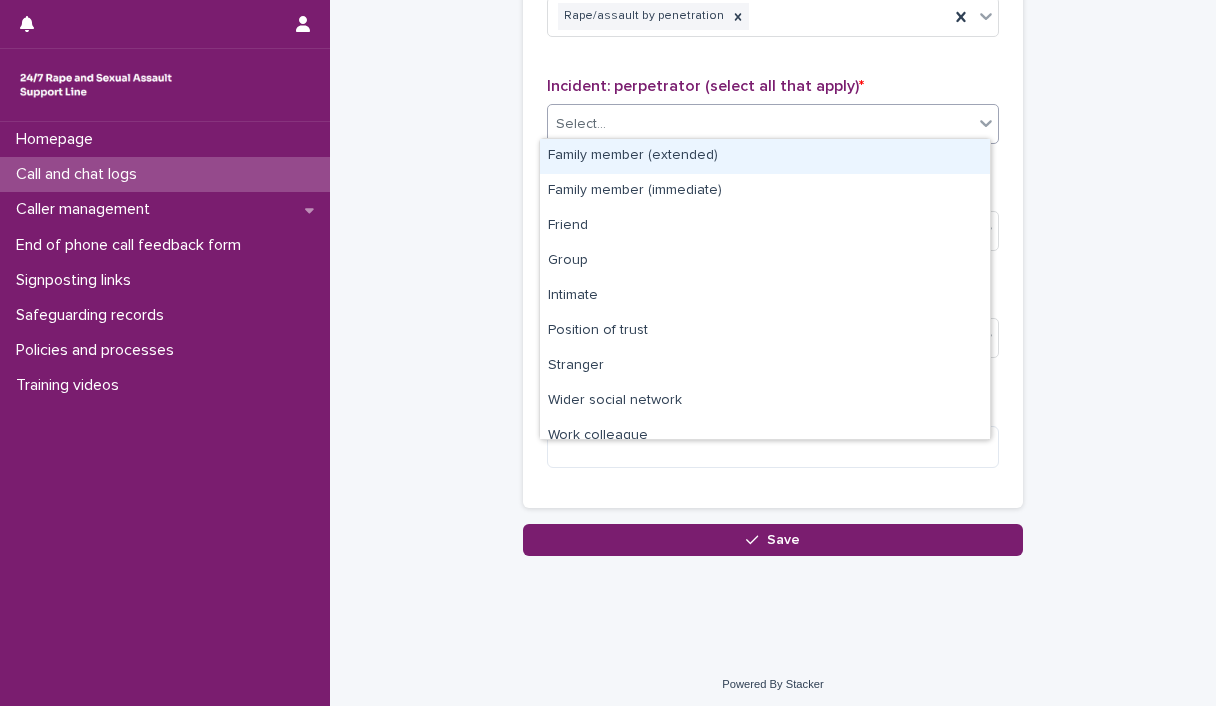 click on "Select..." at bounding box center (773, 124) 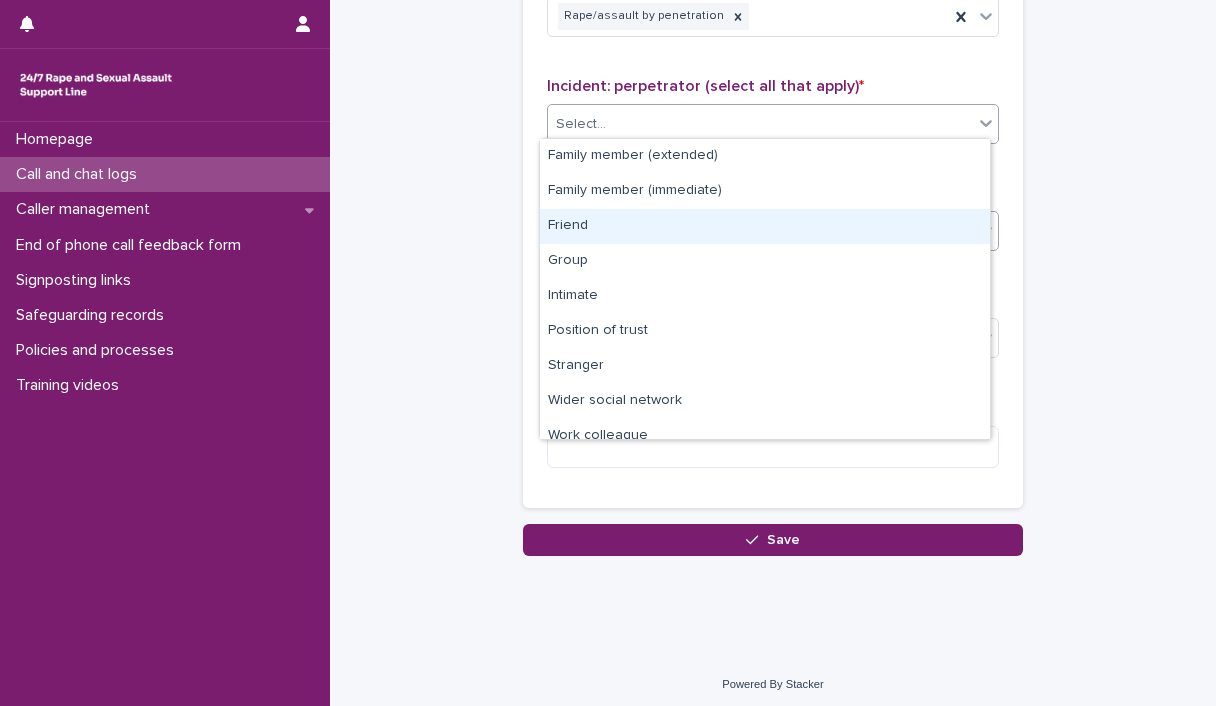 click on "Friend" at bounding box center (765, 226) 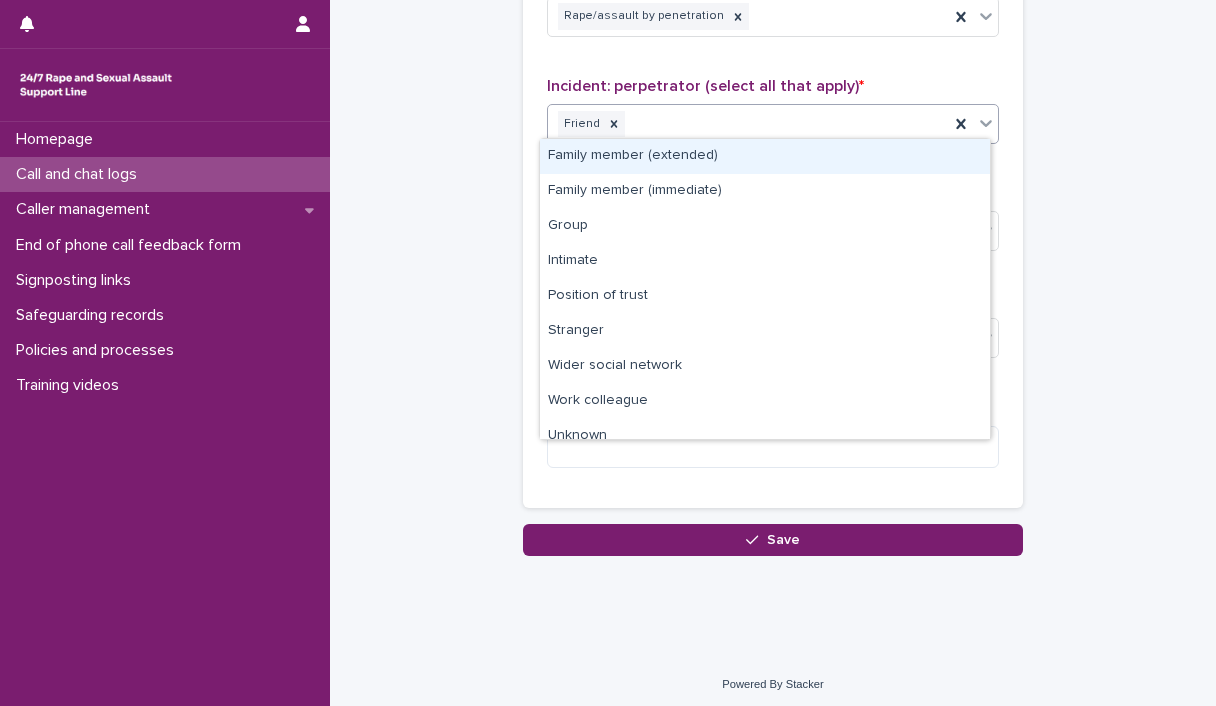 click on "Friend" at bounding box center (748, 124) 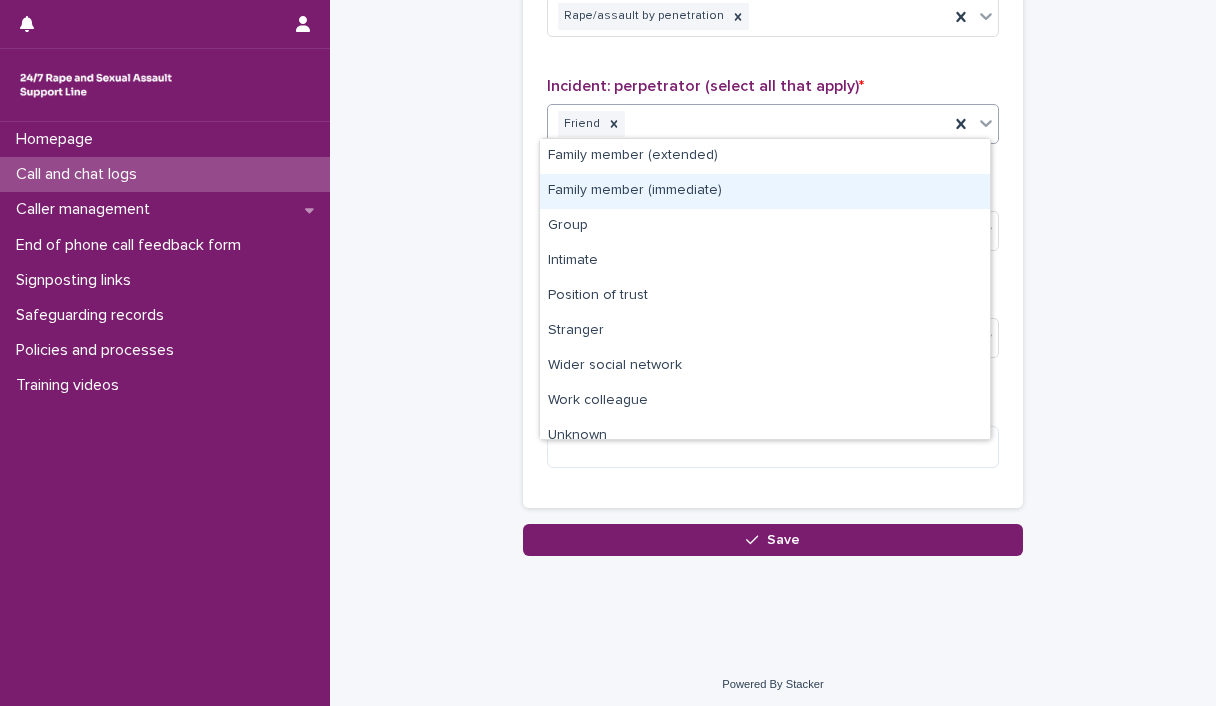 click on "Family member (immediate)" at bounding box center [765, 191] 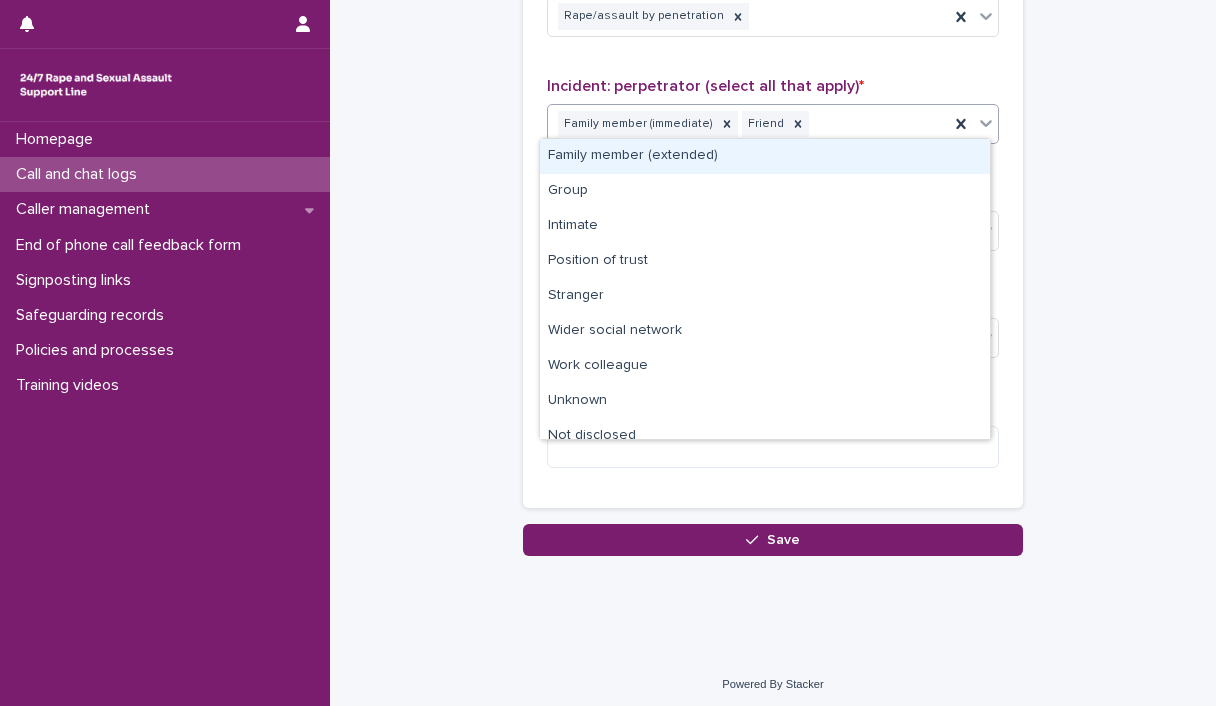 click on "Family member (immediate) Friend" at bounding box center [748, 124] 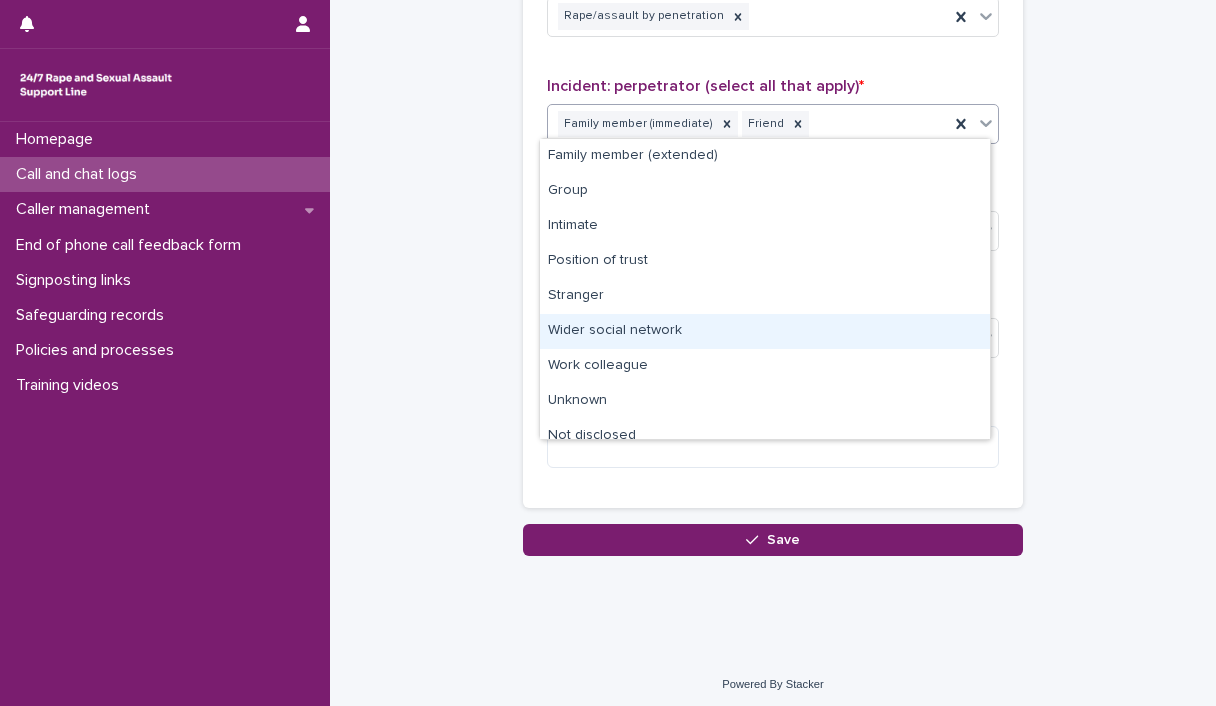 click on "Wider social network" at bounding box center (765, 331) 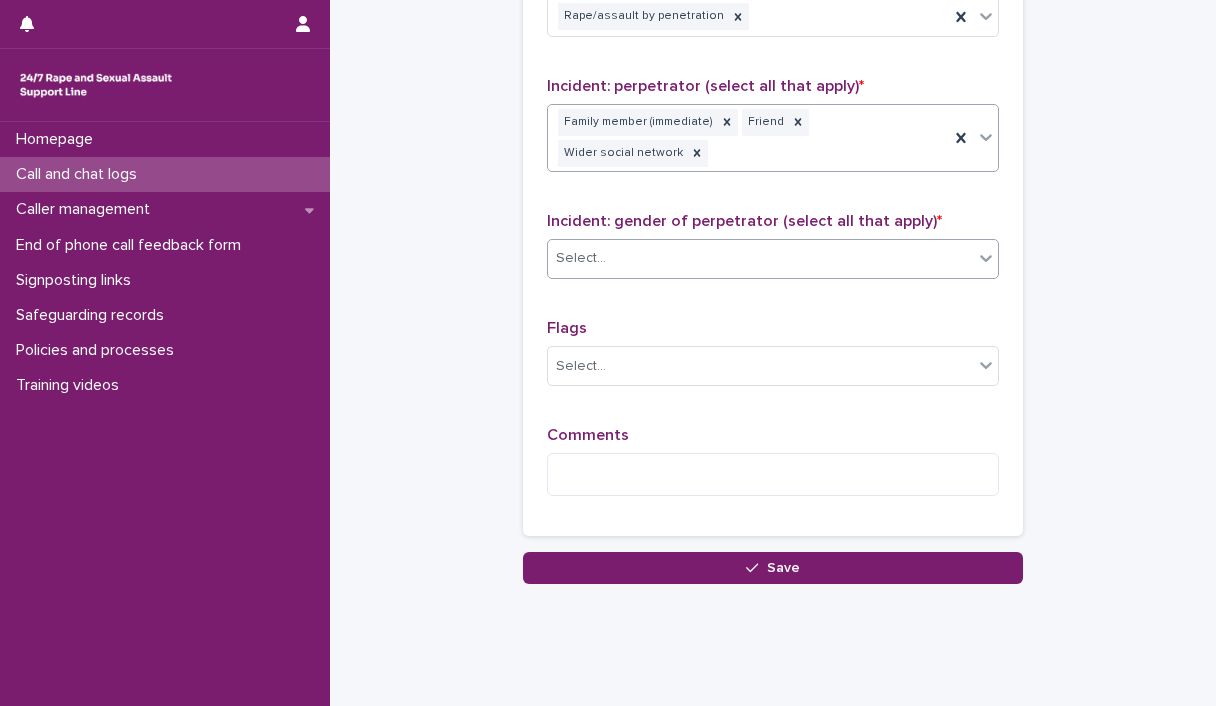 click on "Select..." at bounding box center [760, 258] 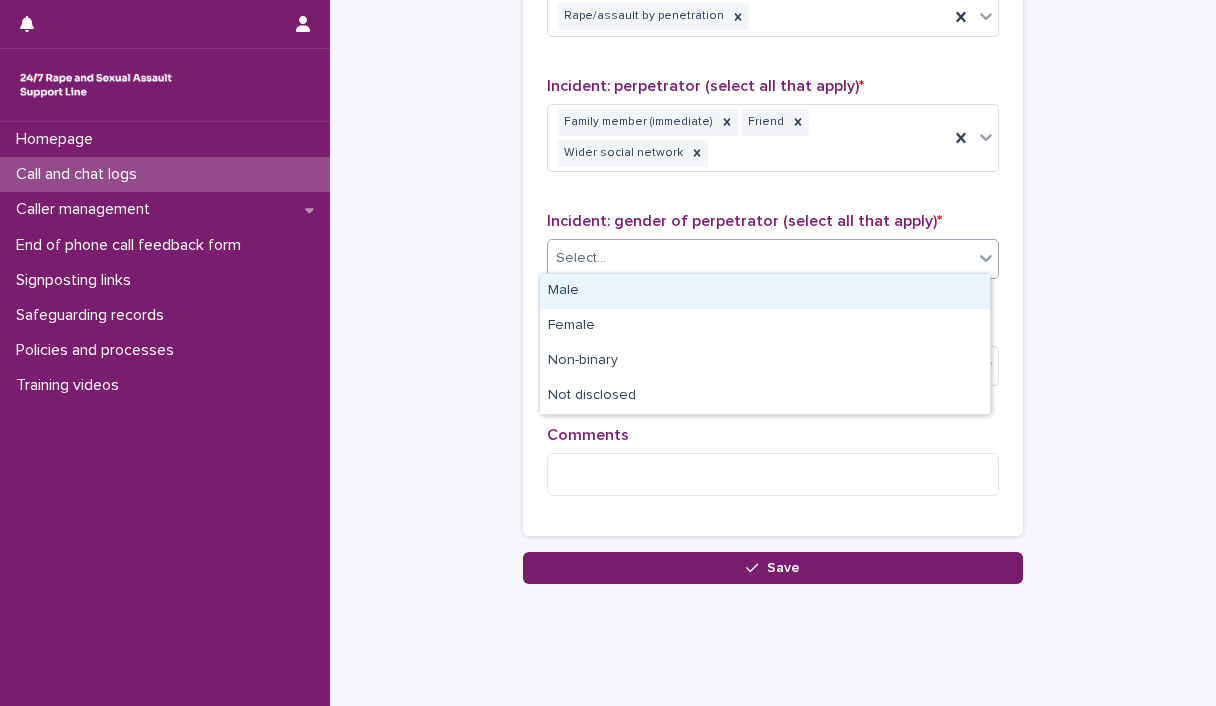 click on "Male" at bounding box center (765, 291) 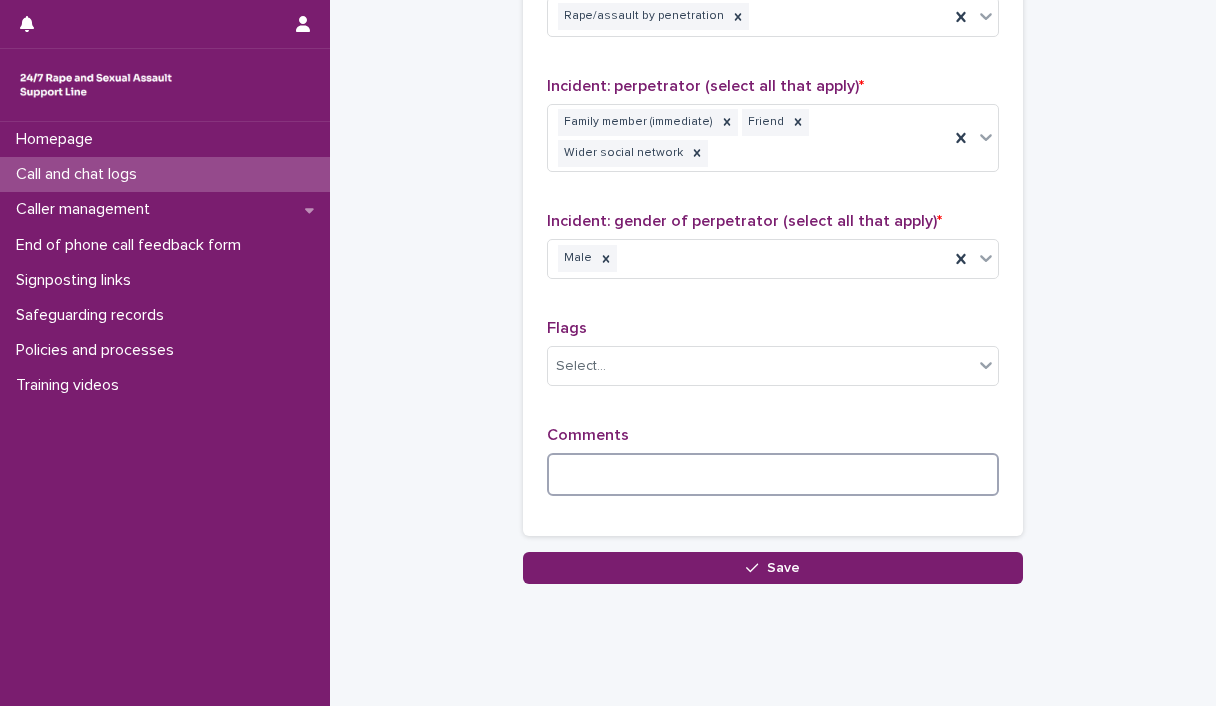 click at bounding box center [773, 474] 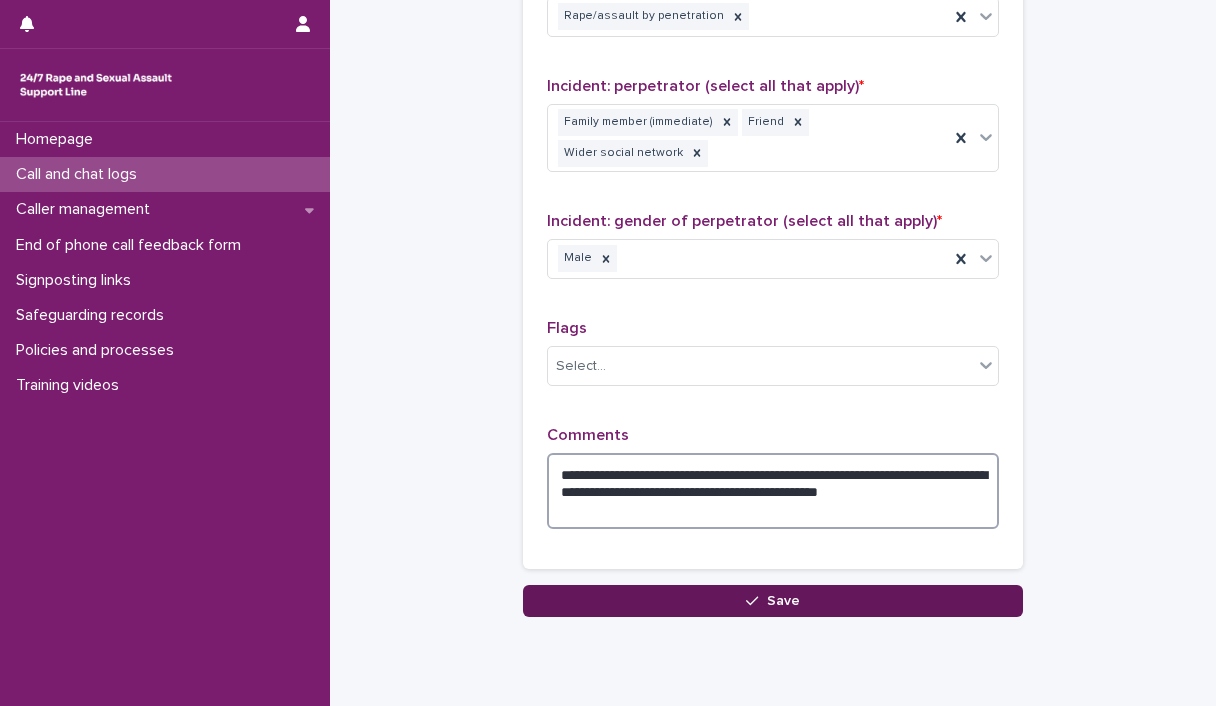 type on "**********" 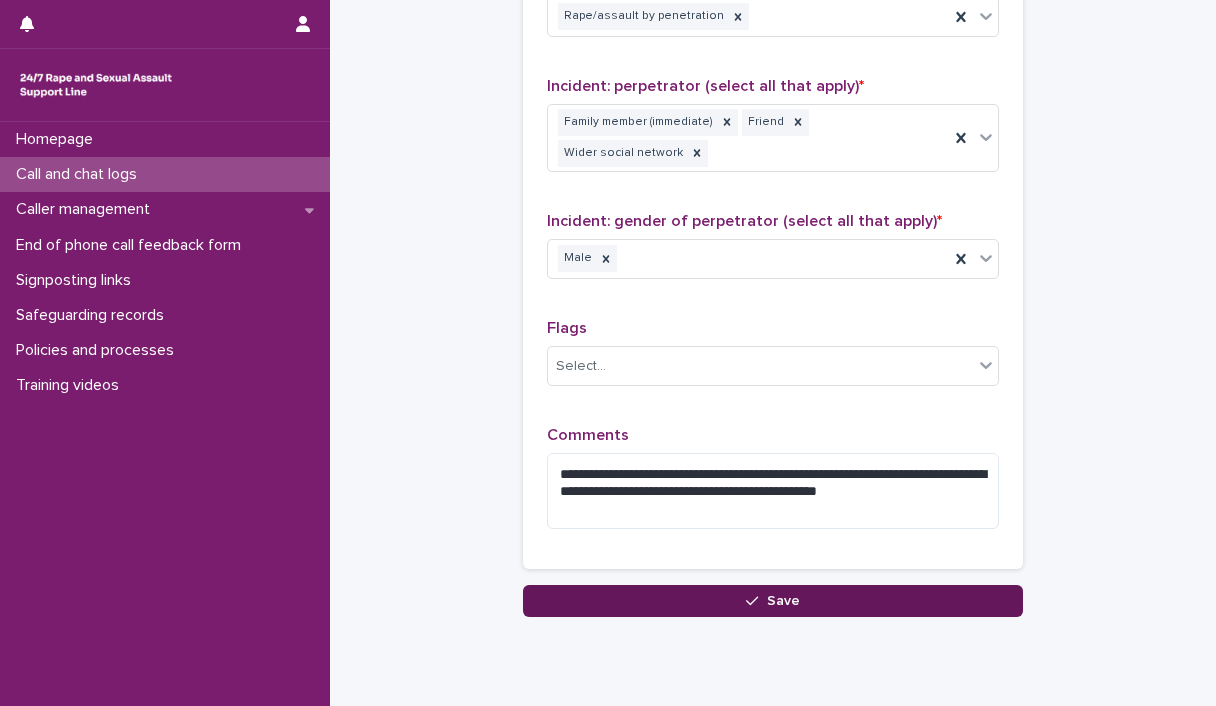 click on "Save" at bounding box center (773, 601) 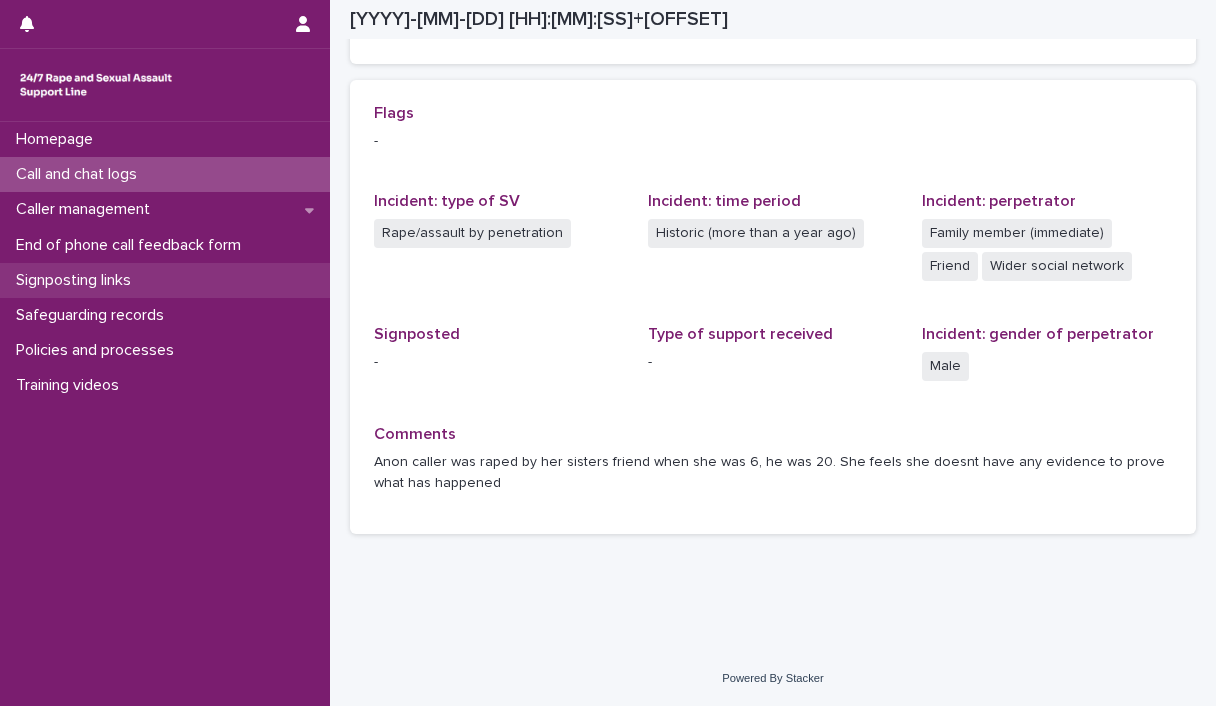 scroll, scrollTop: 428, scrollLeft: 0, axis: vertical 